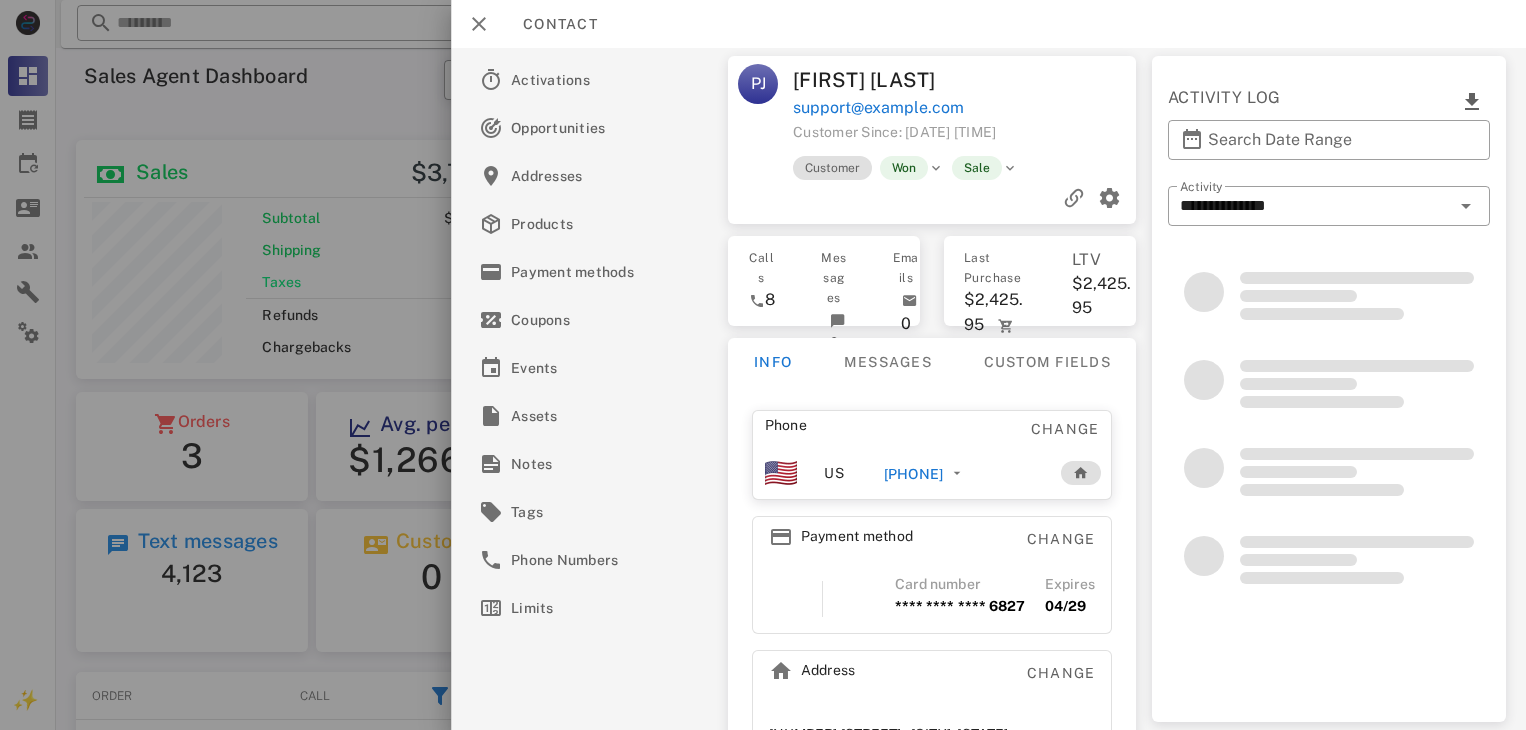 scroll, scrollTop: 0, scrollLeft: 0, axis: both 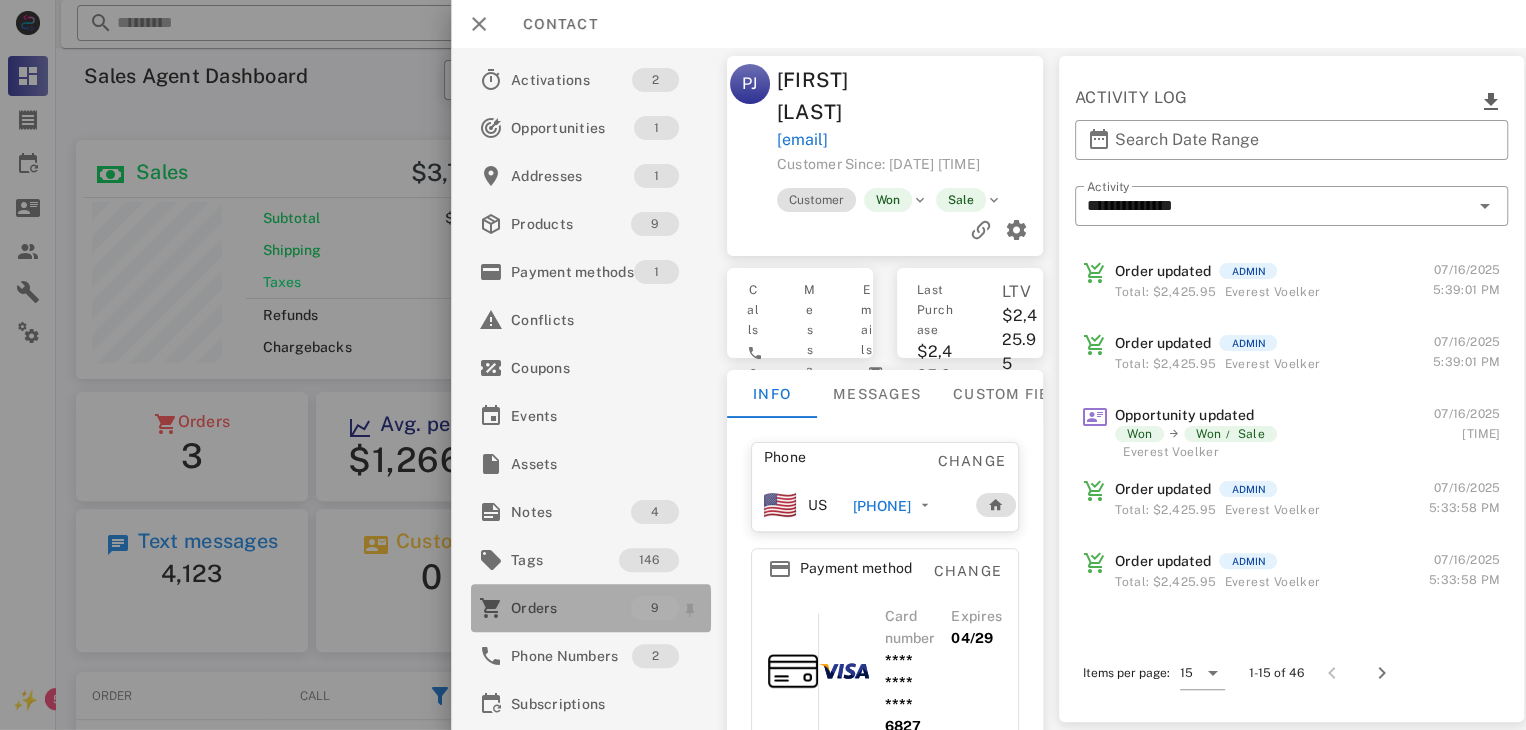 click on "Orders" at bounding box center [571, 608] 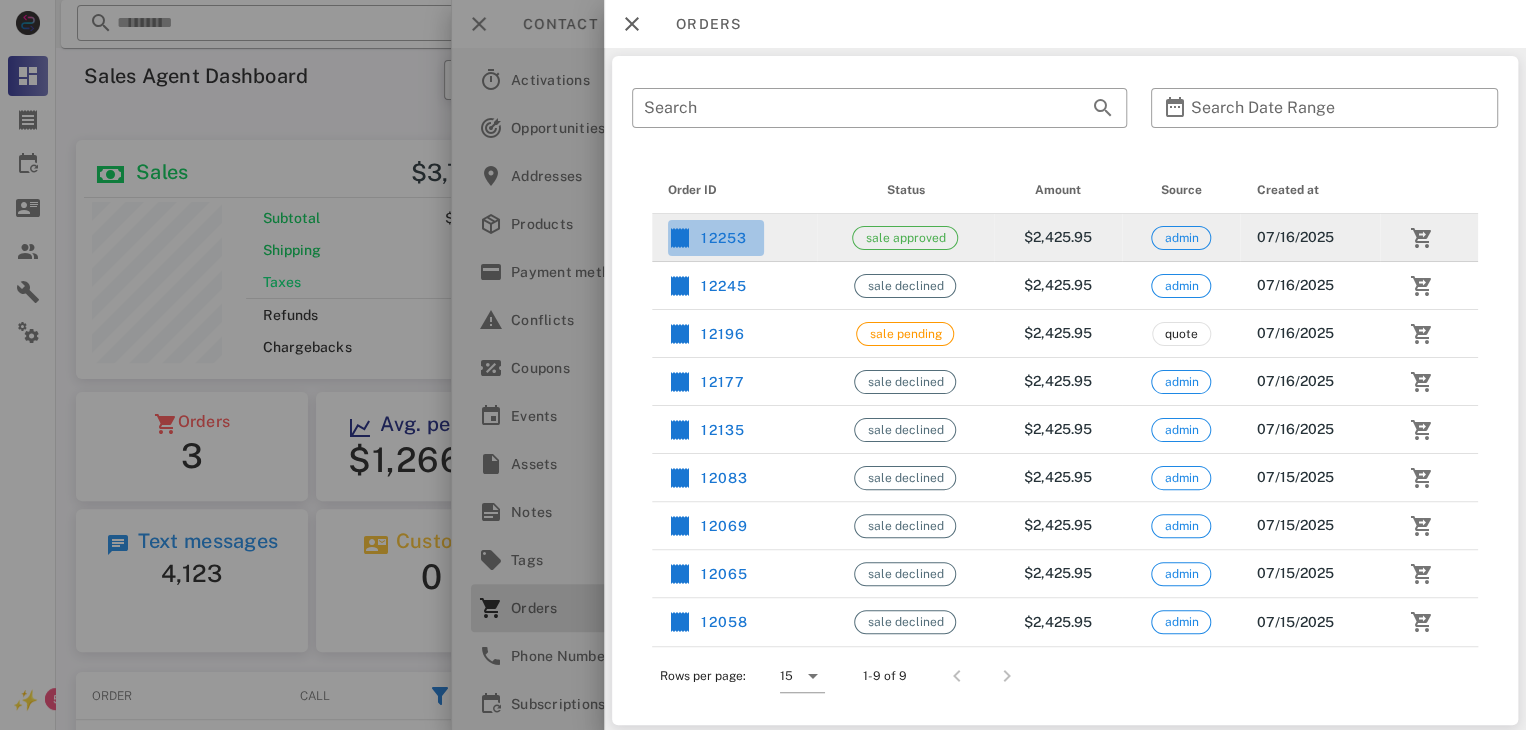 click on "12253" at bounding box center (708, 238) 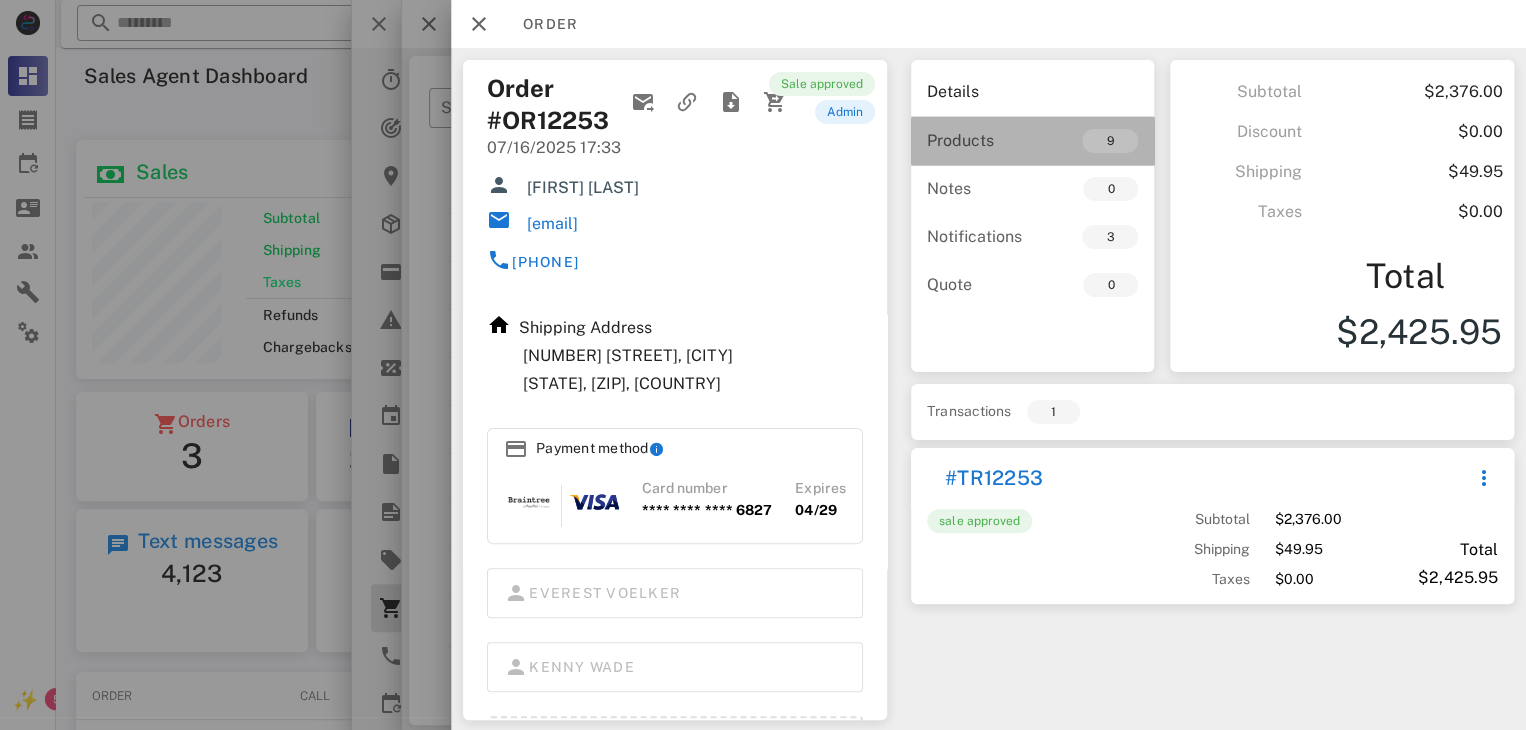 click on "Products" at bounding box center (980, 140) 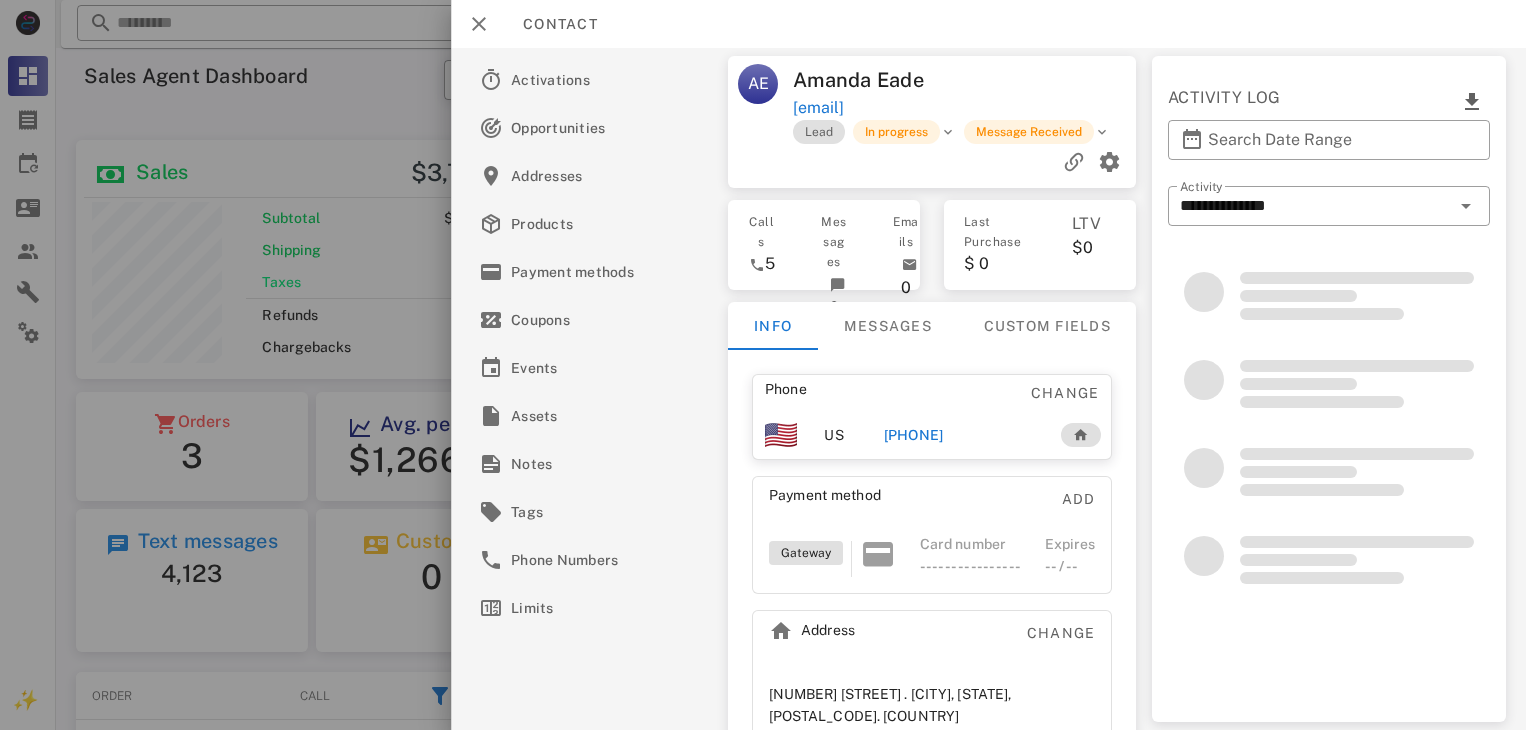 scroll, scrollTop: 0, scrollLeft: 0, axis: both 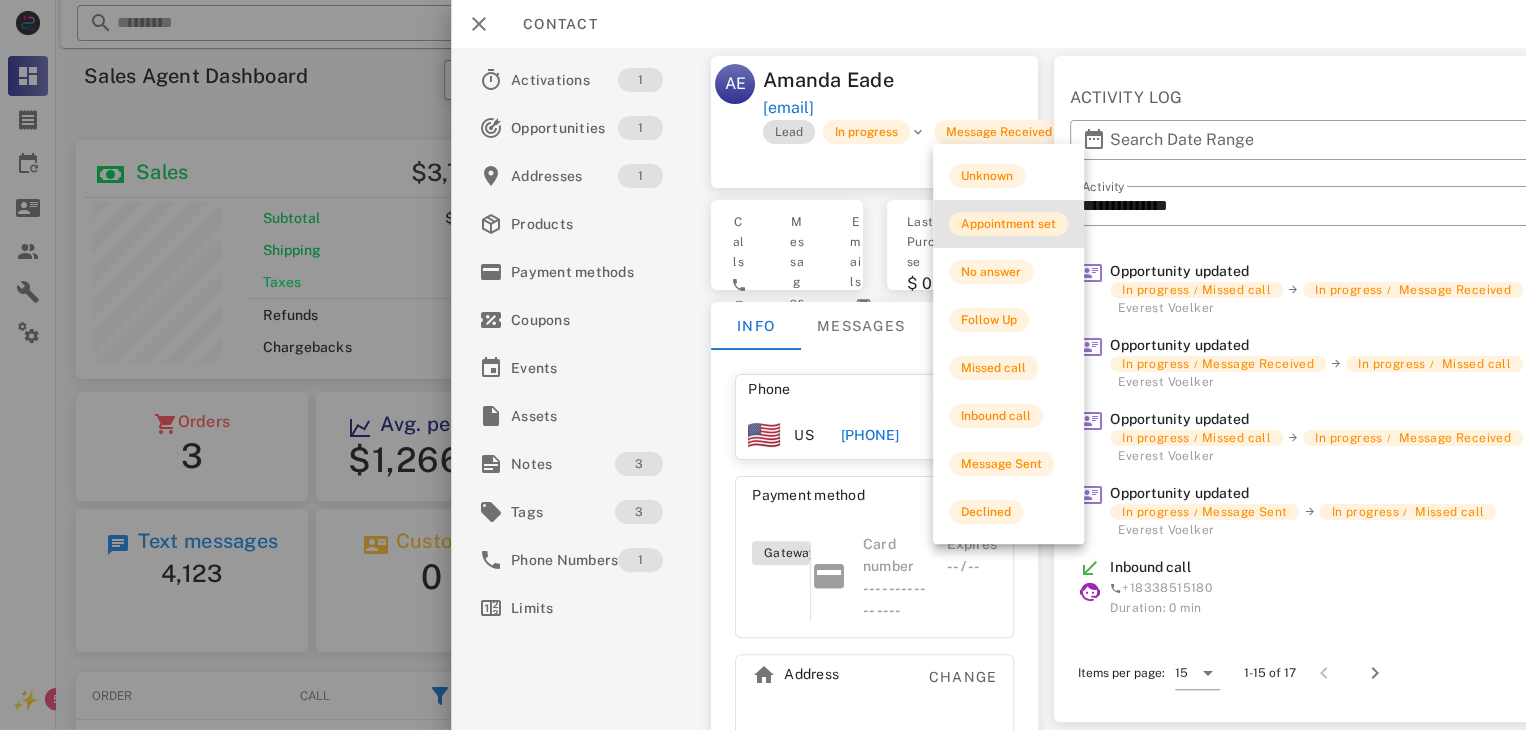 click on "Appointment set" at bounding box center [1008, 224] 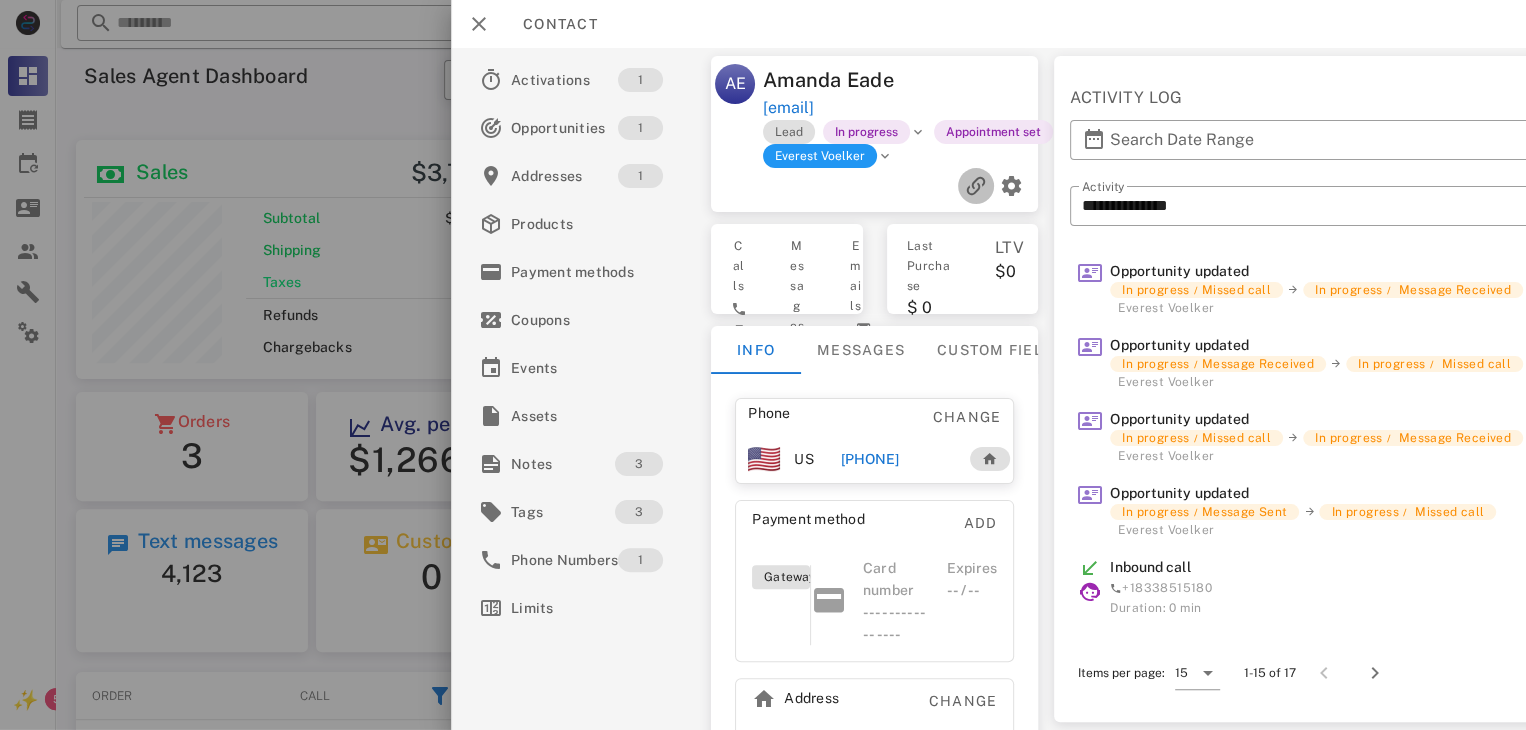 click at bounding box center [976, 186] 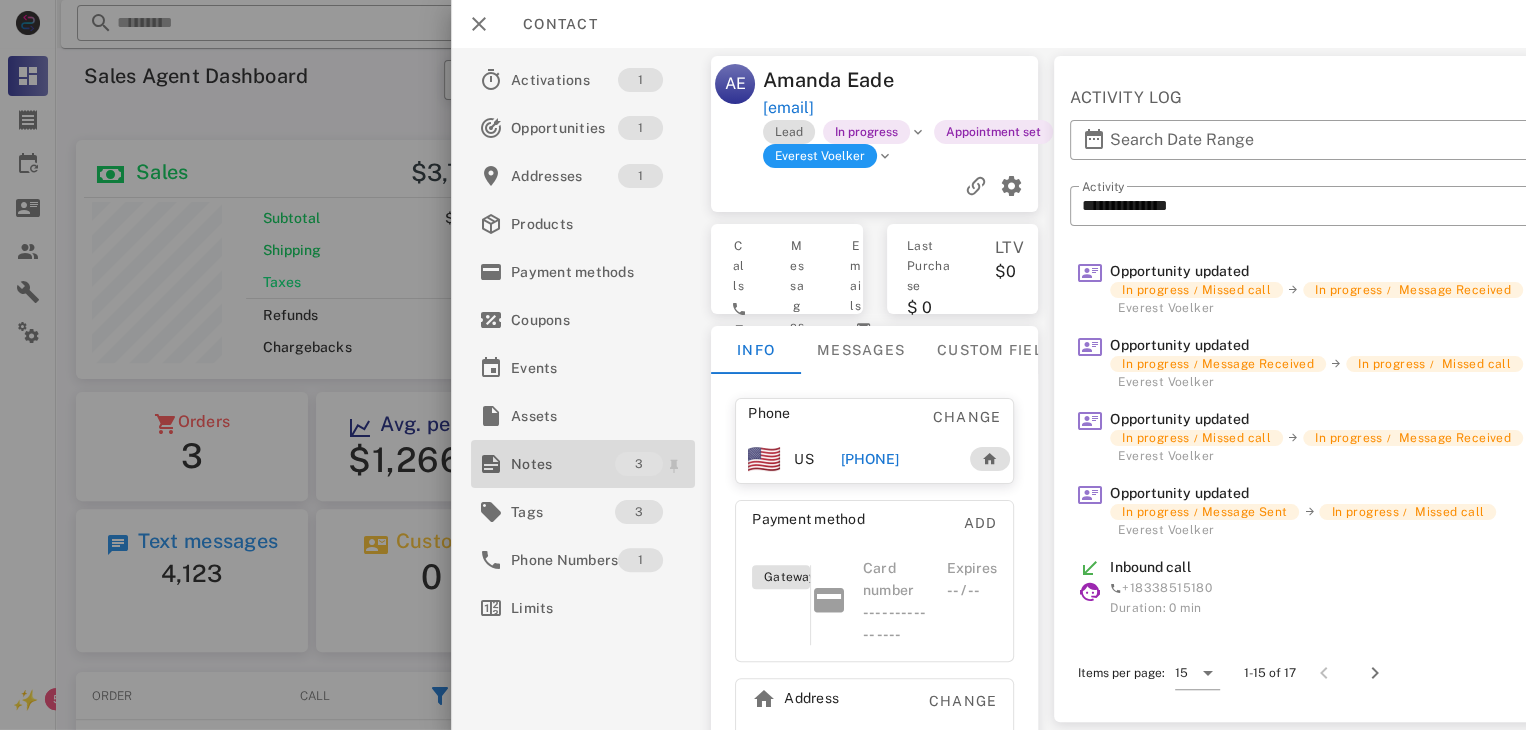 click on "Notes" at bounding box center [563, 464] 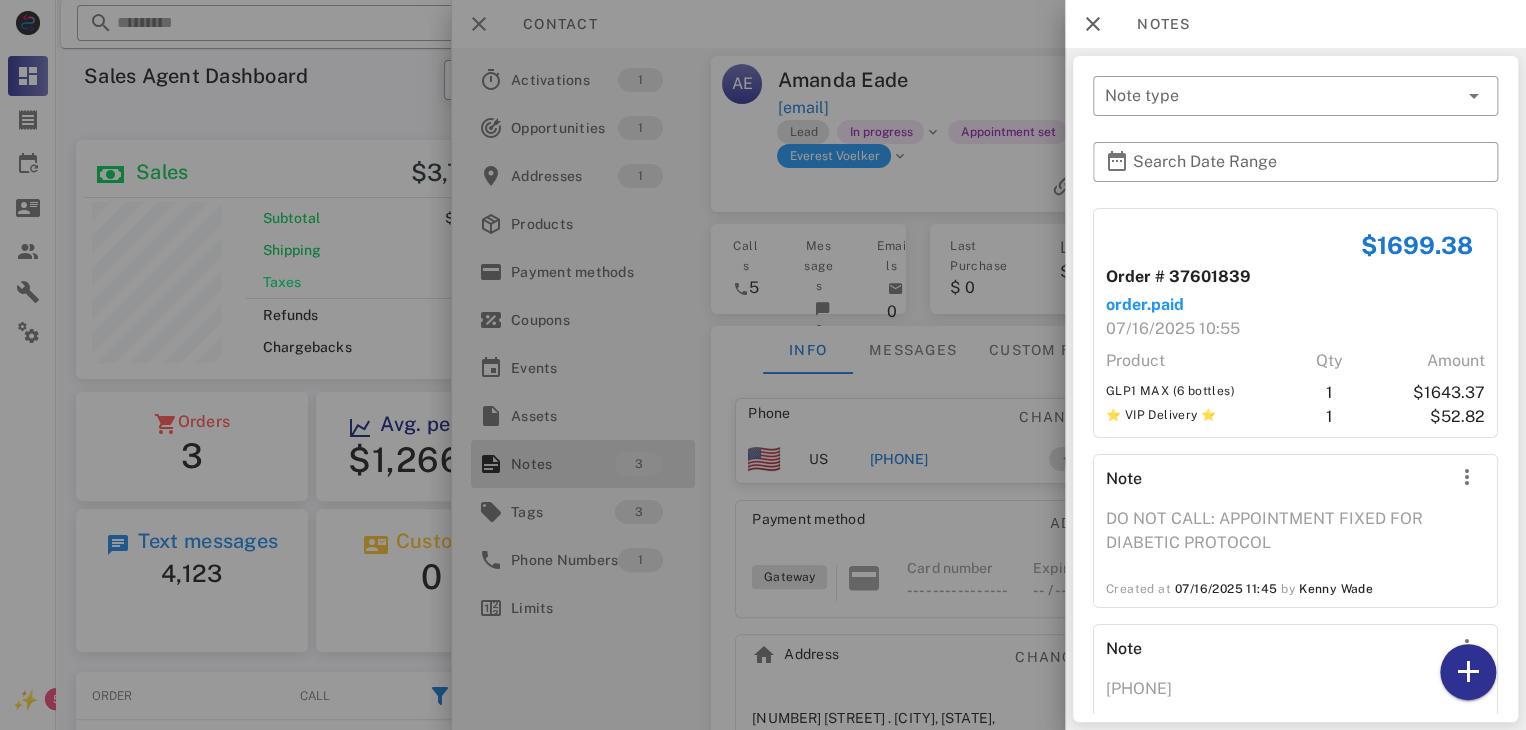 click at bounding box center (763, 365) 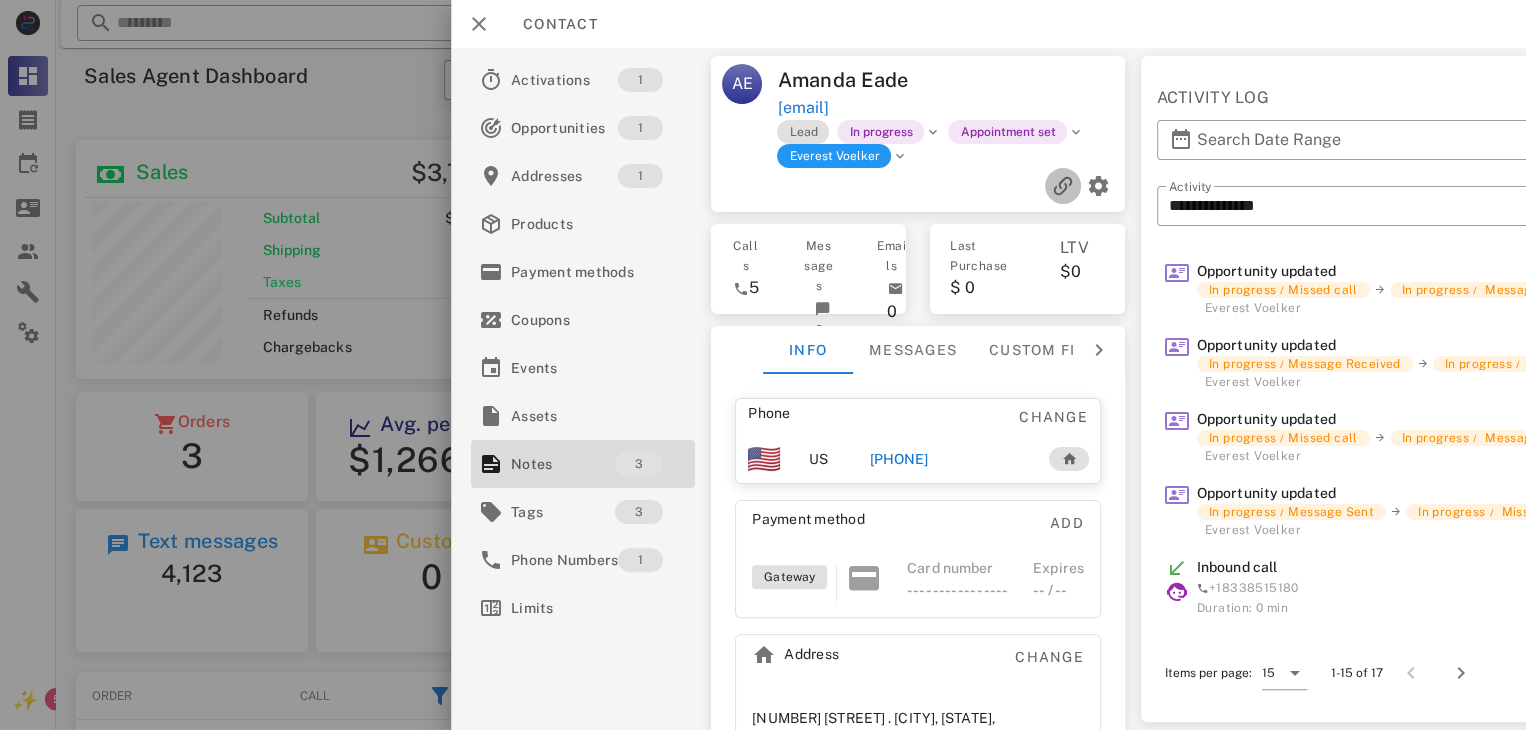 click at bounding box center (1063, 186) 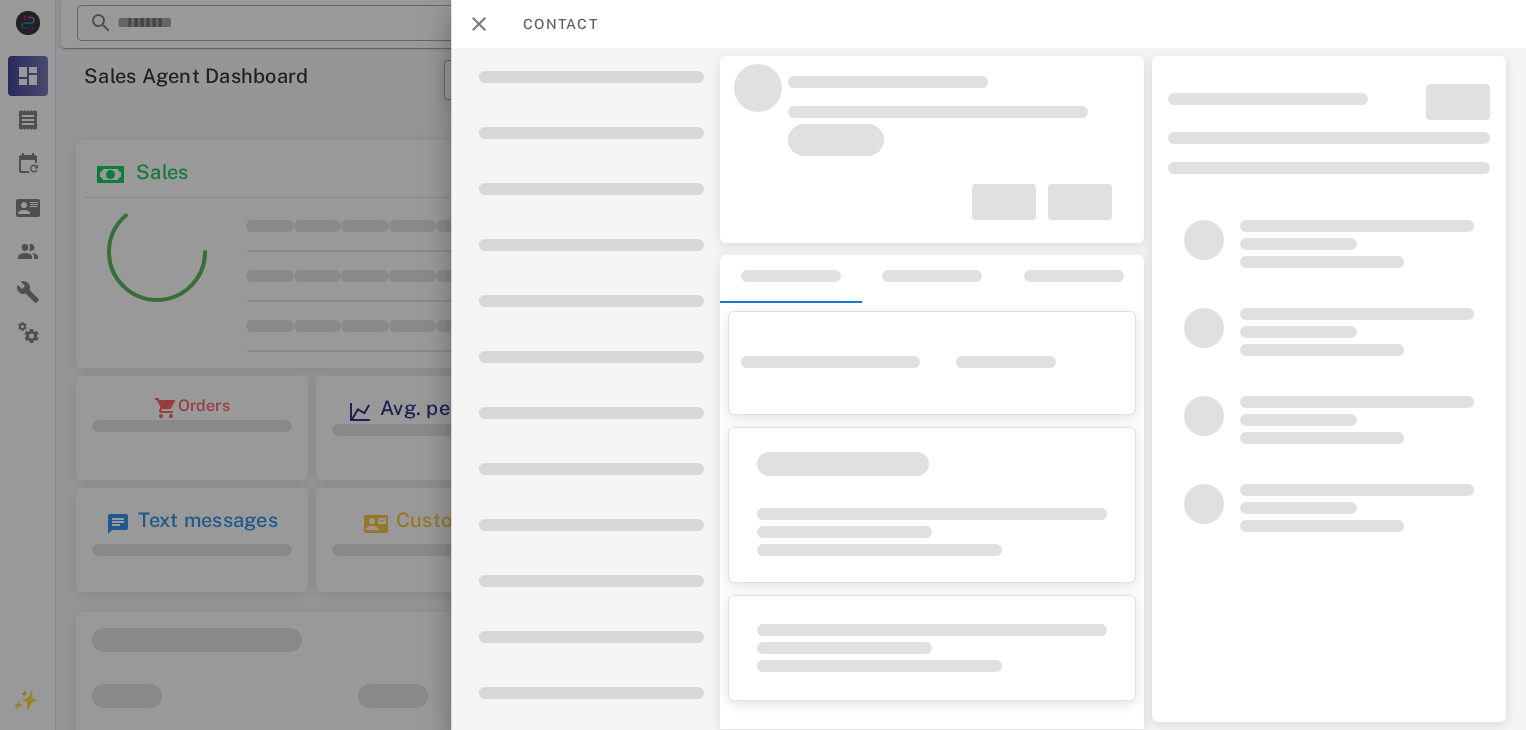 scroll, scrollTop: 0, scrollLeft: 0, axis: both 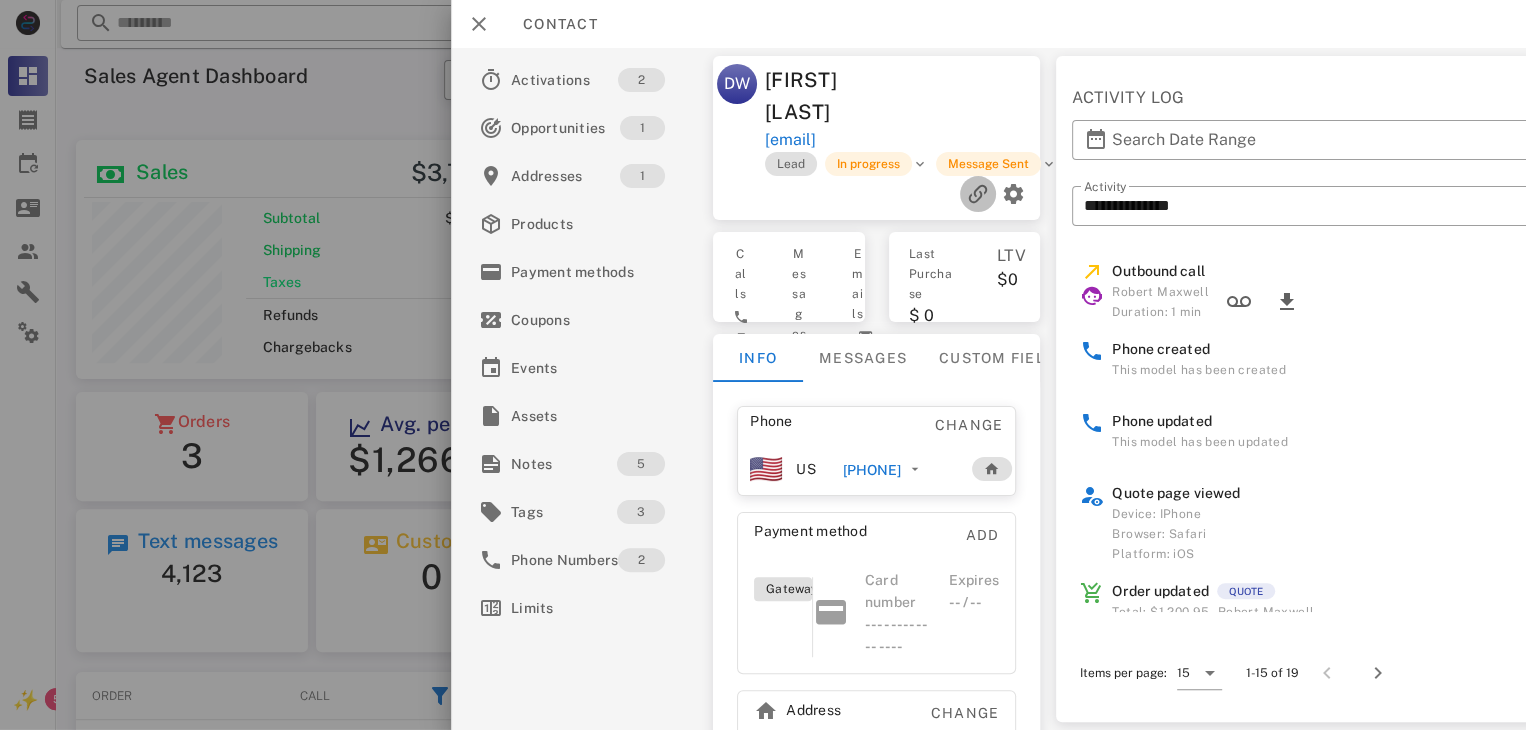 click at bounding box center (978, 194) 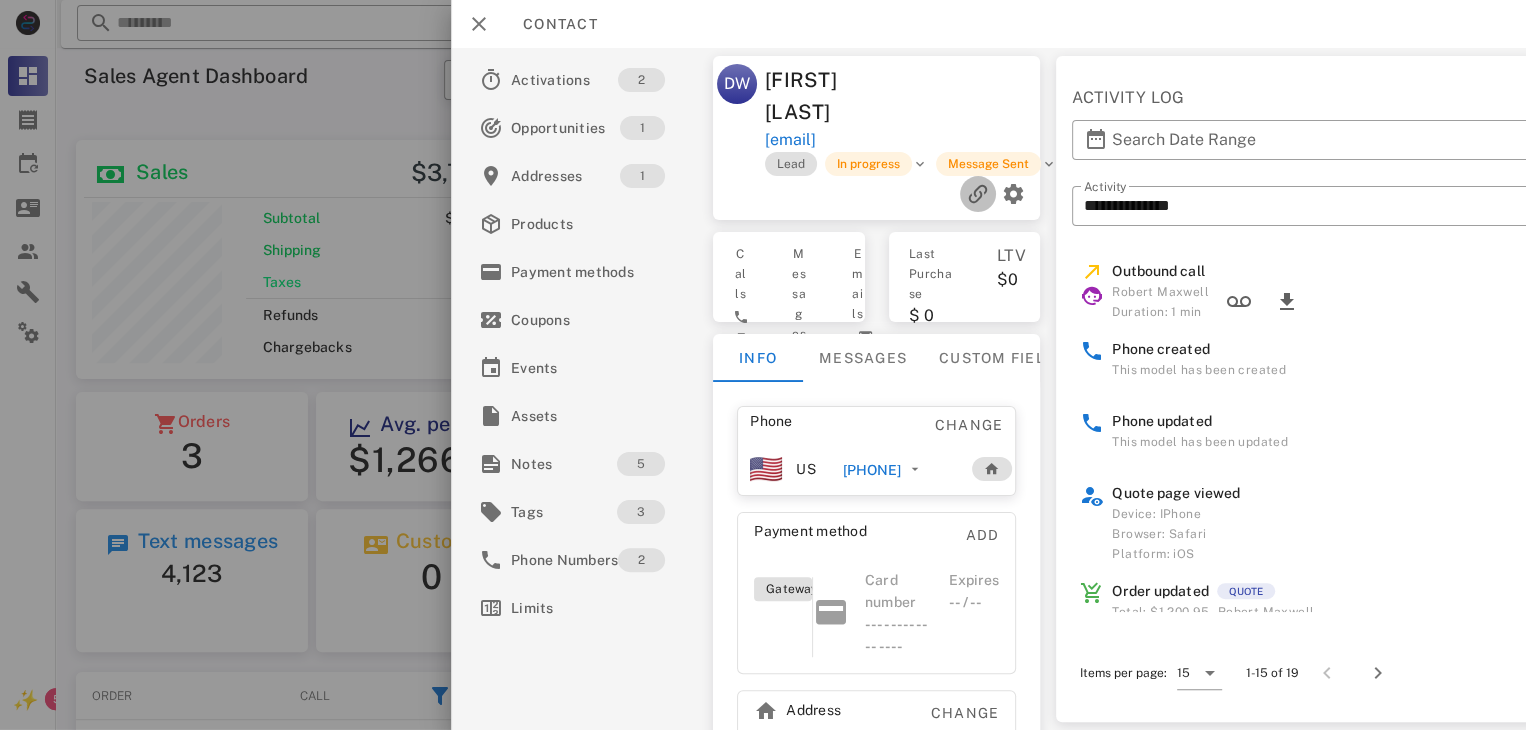 click at bounding box center (978, 194) 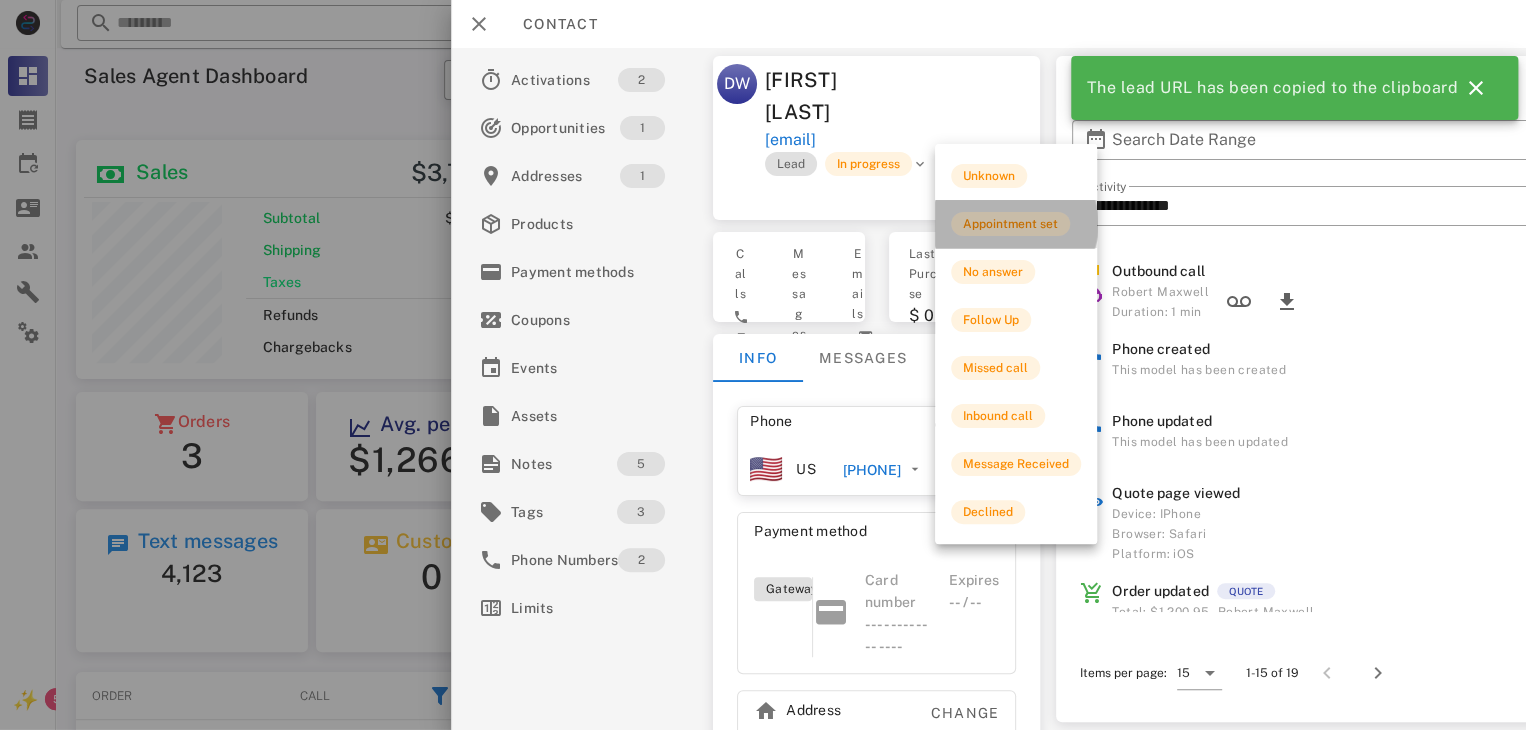 click on "Appointment set" at bounding box center [1010, 224] 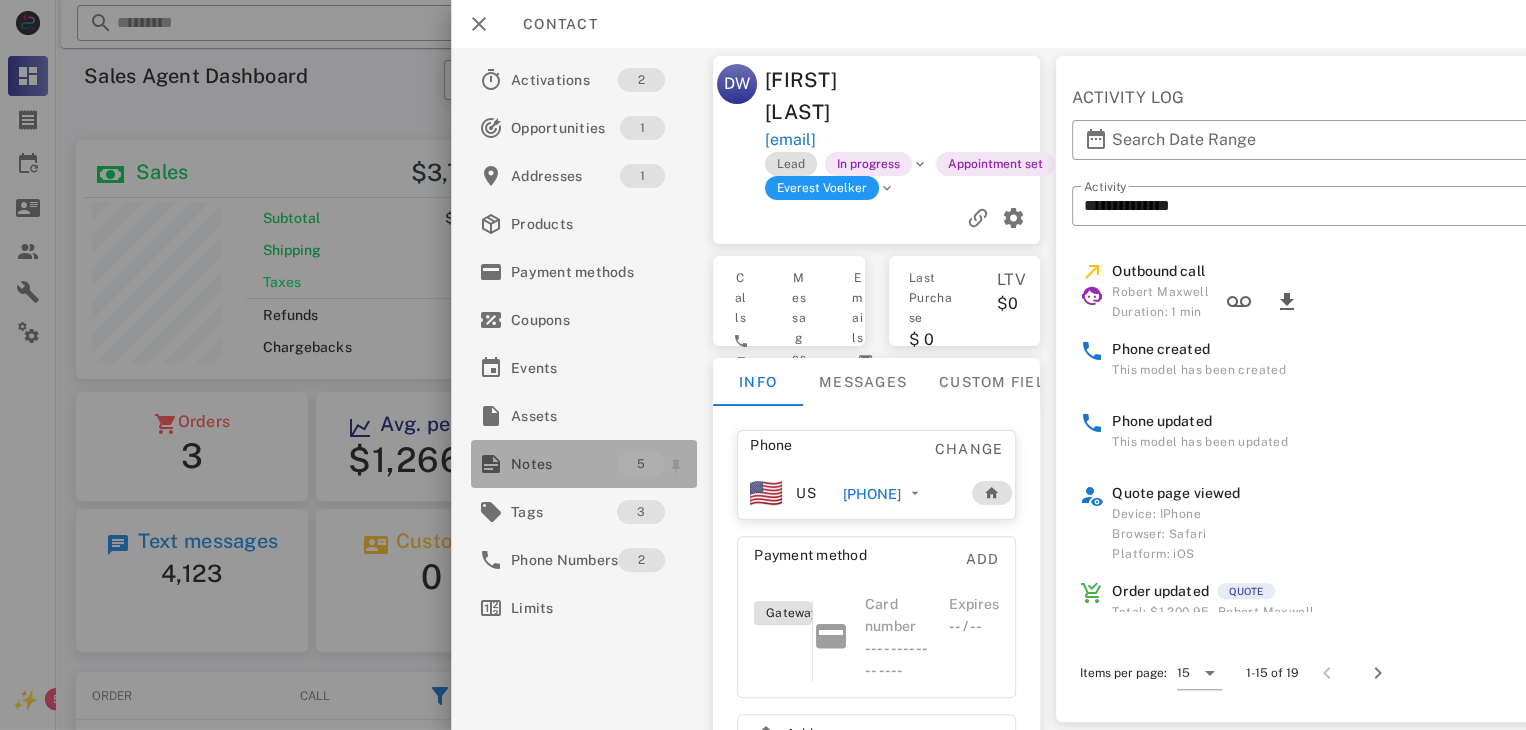 click on "Notes" at bounding box center (564, 464) 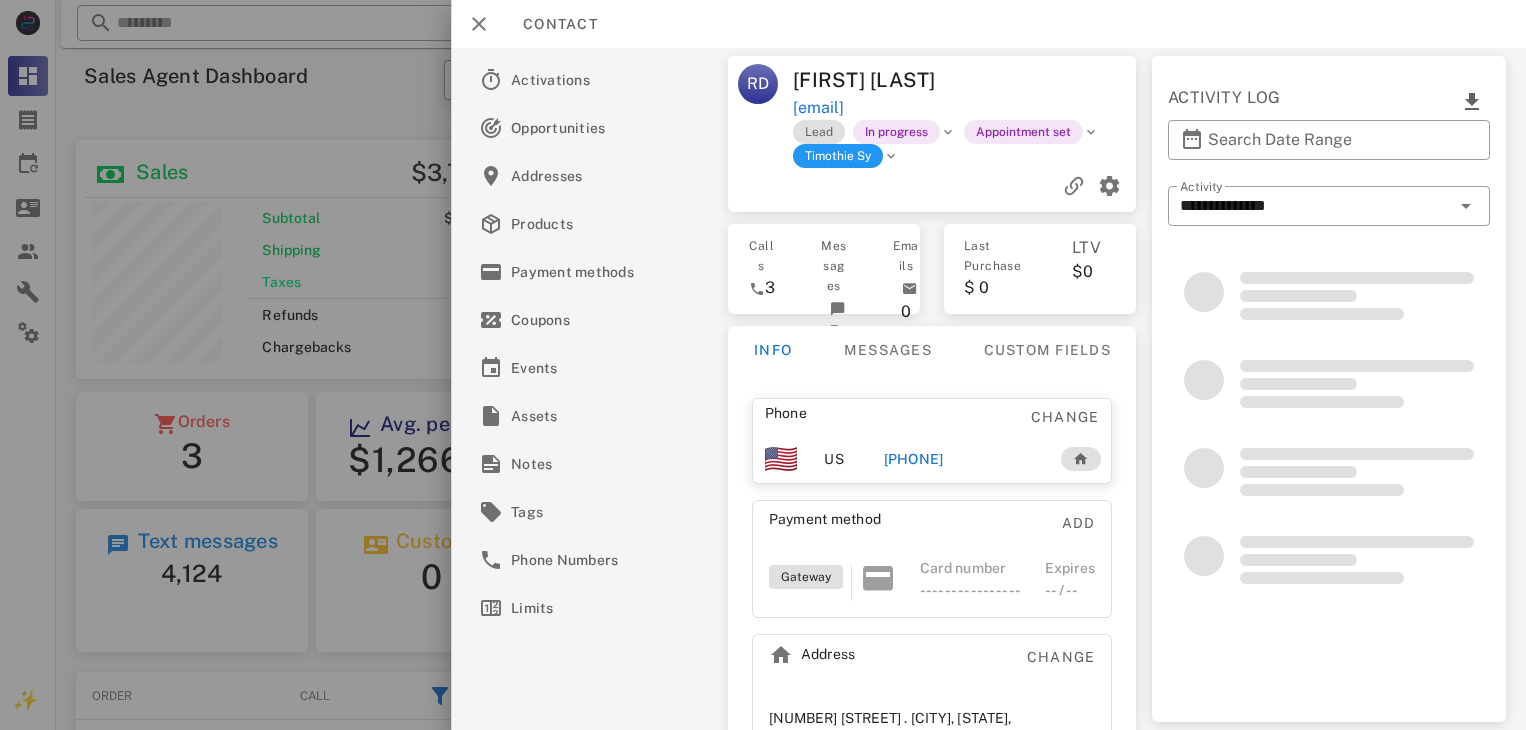 scroll, scrollTop: 0, scrollLeft: 0, axis: both 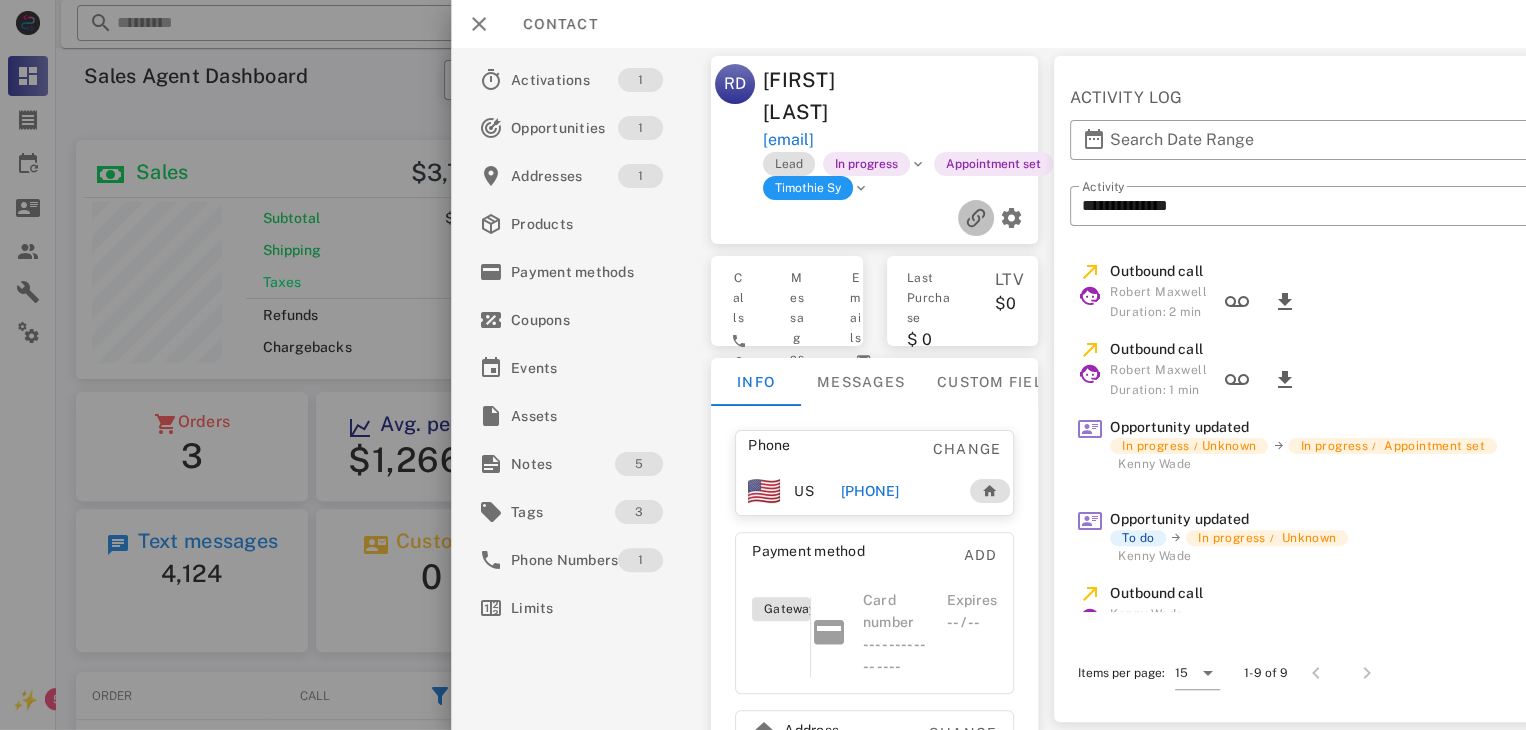 click at bounding box center [976, 218] 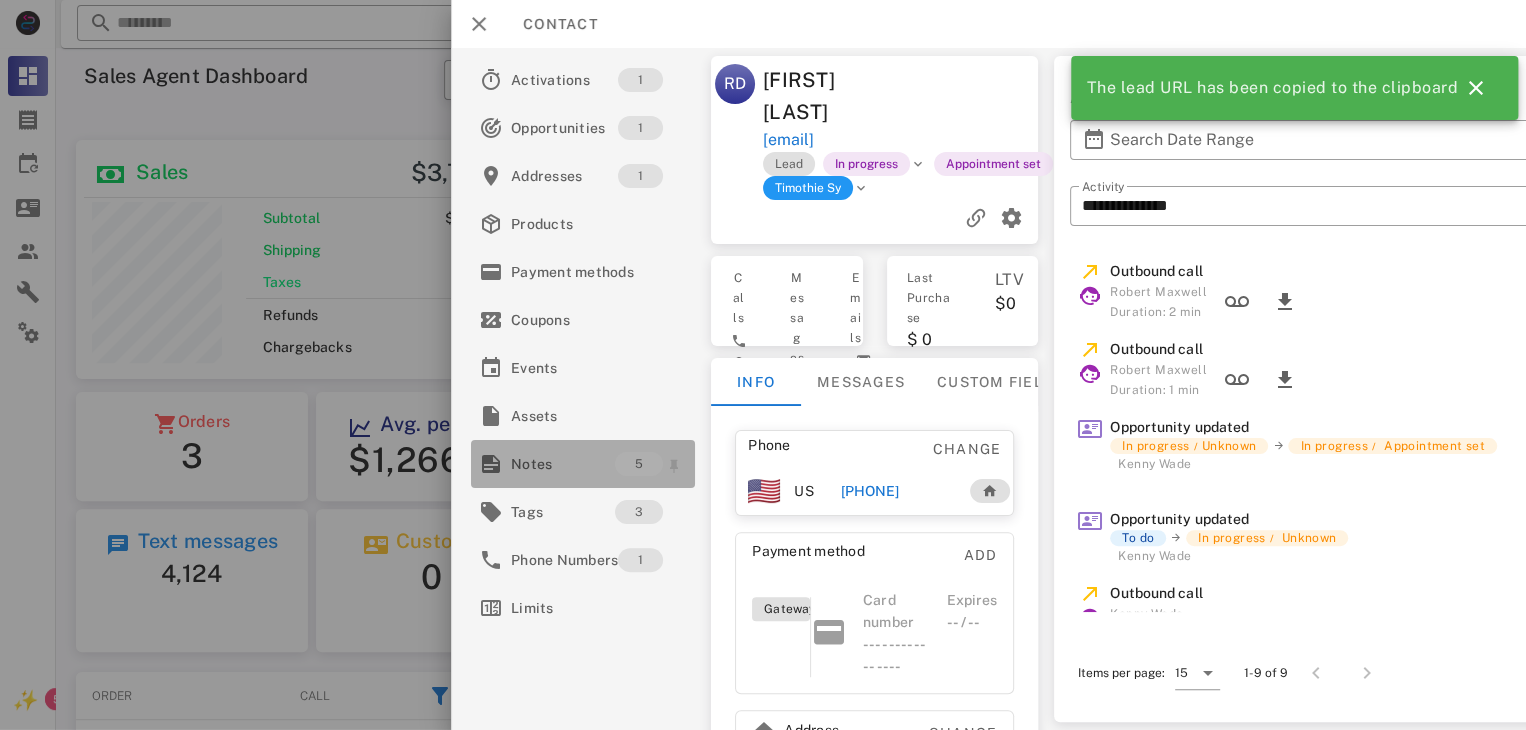 click on "Notes" at bounding box center (563, 464) 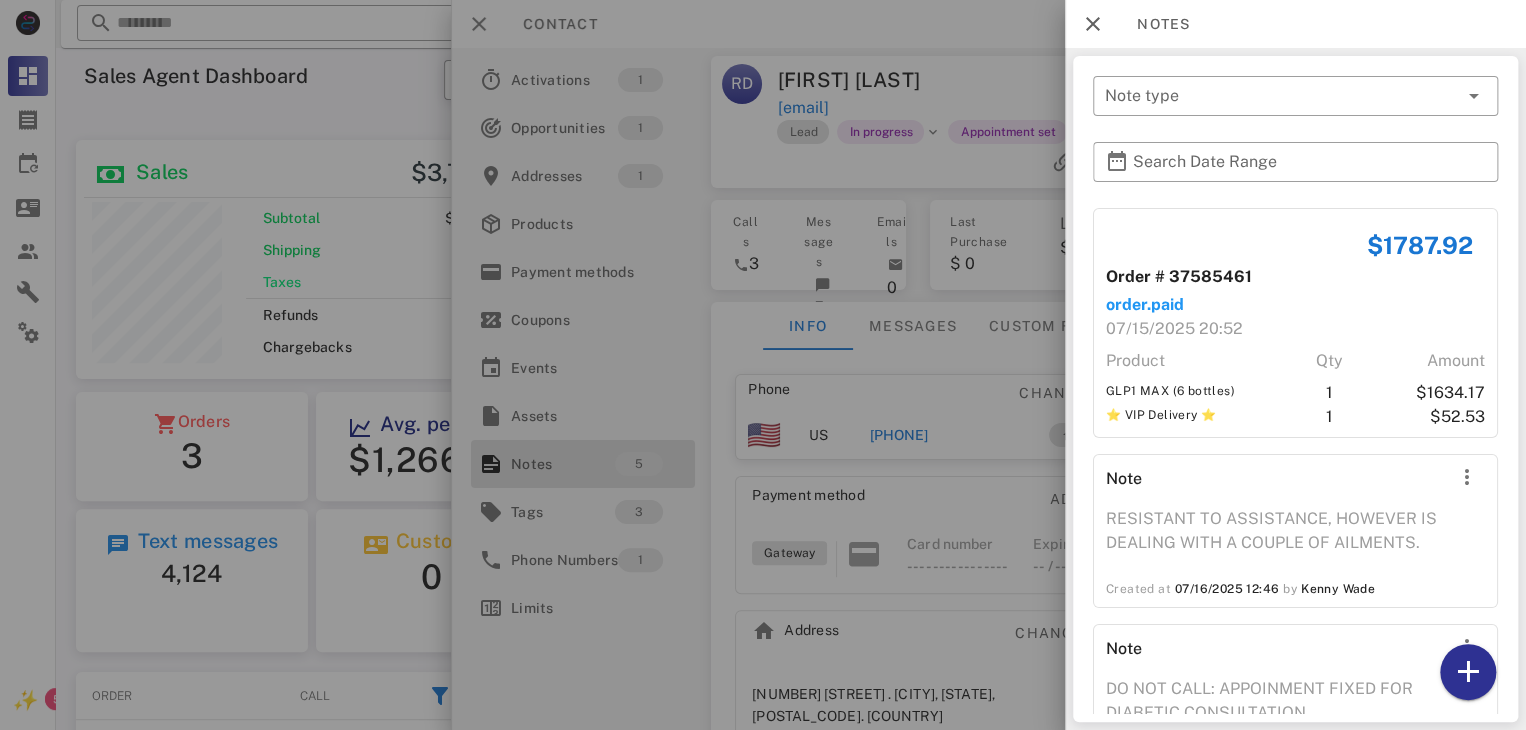 click at bounding box center [763, 365] 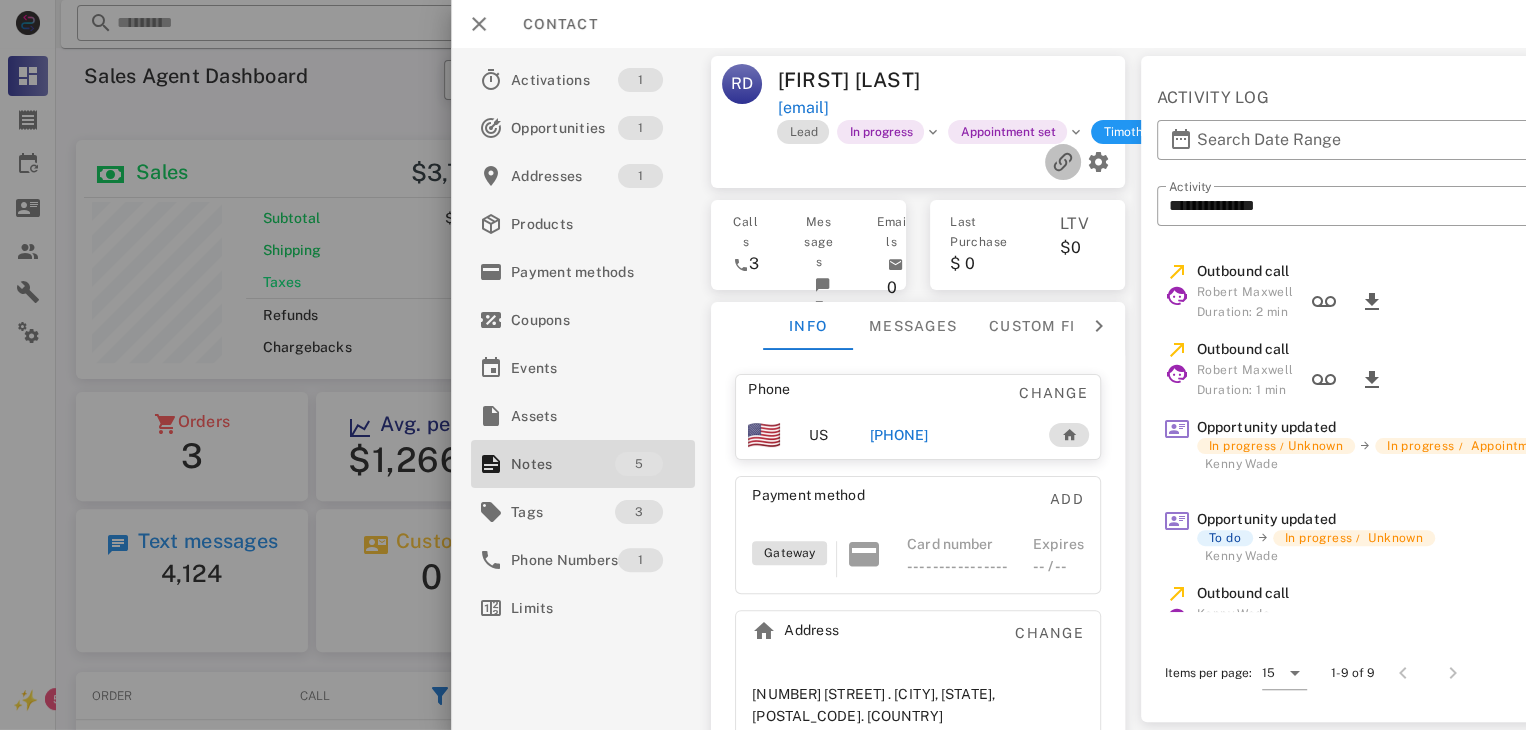 click at bounding box center (1063, 162) 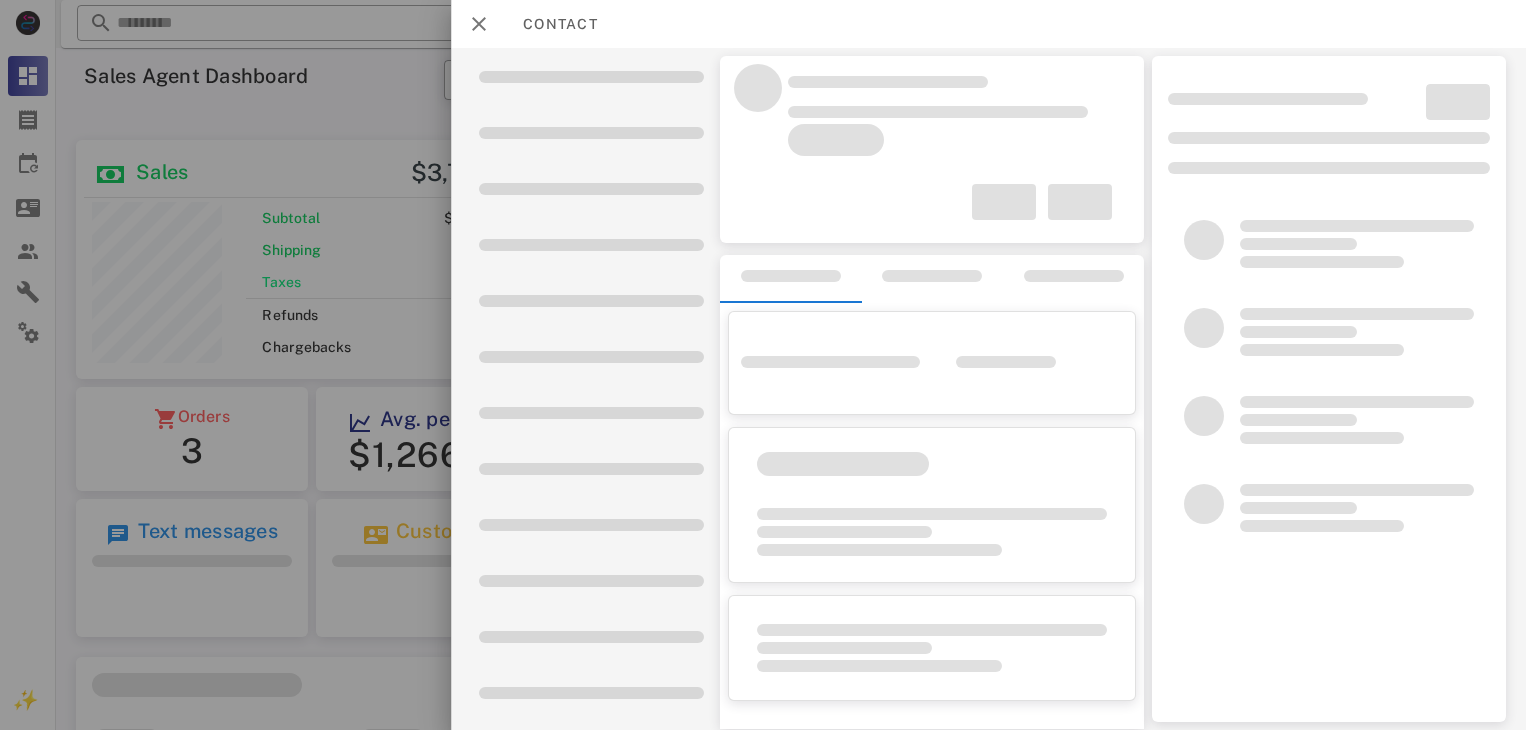 scroll, scrollTop: 0, scrollLeft: 0, axis: both 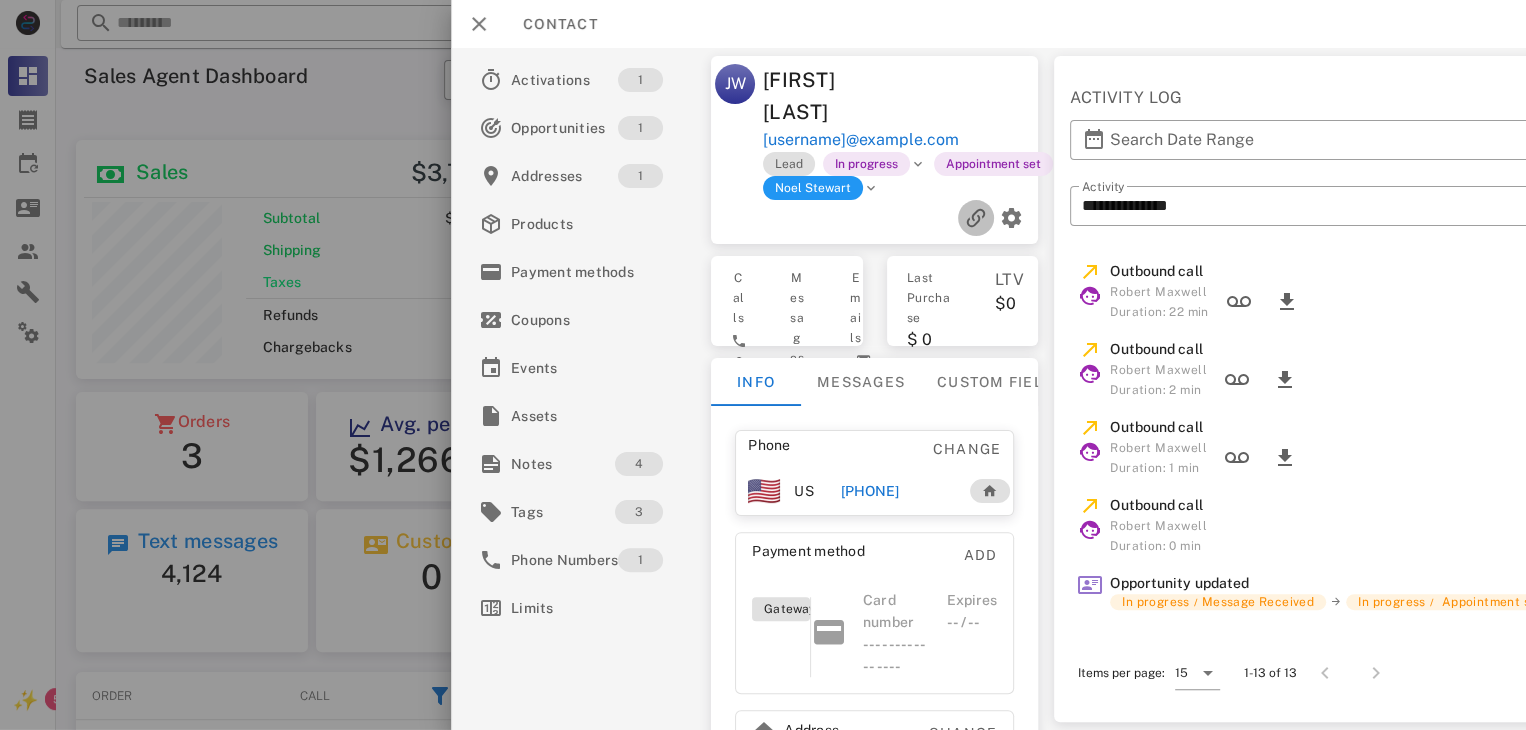 click at bounding box center (976, 218) 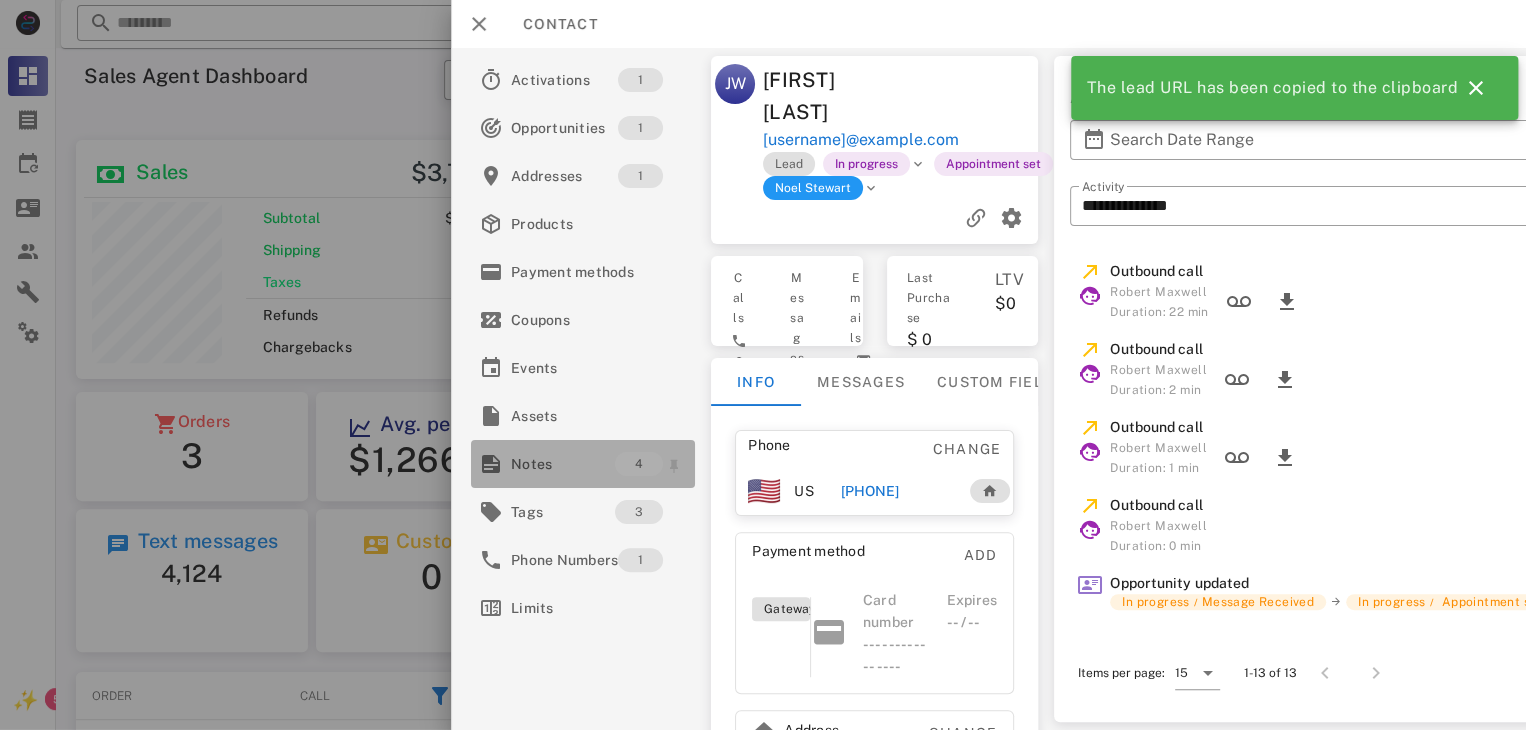 click on "Notes" at bounding box center [563, 464] 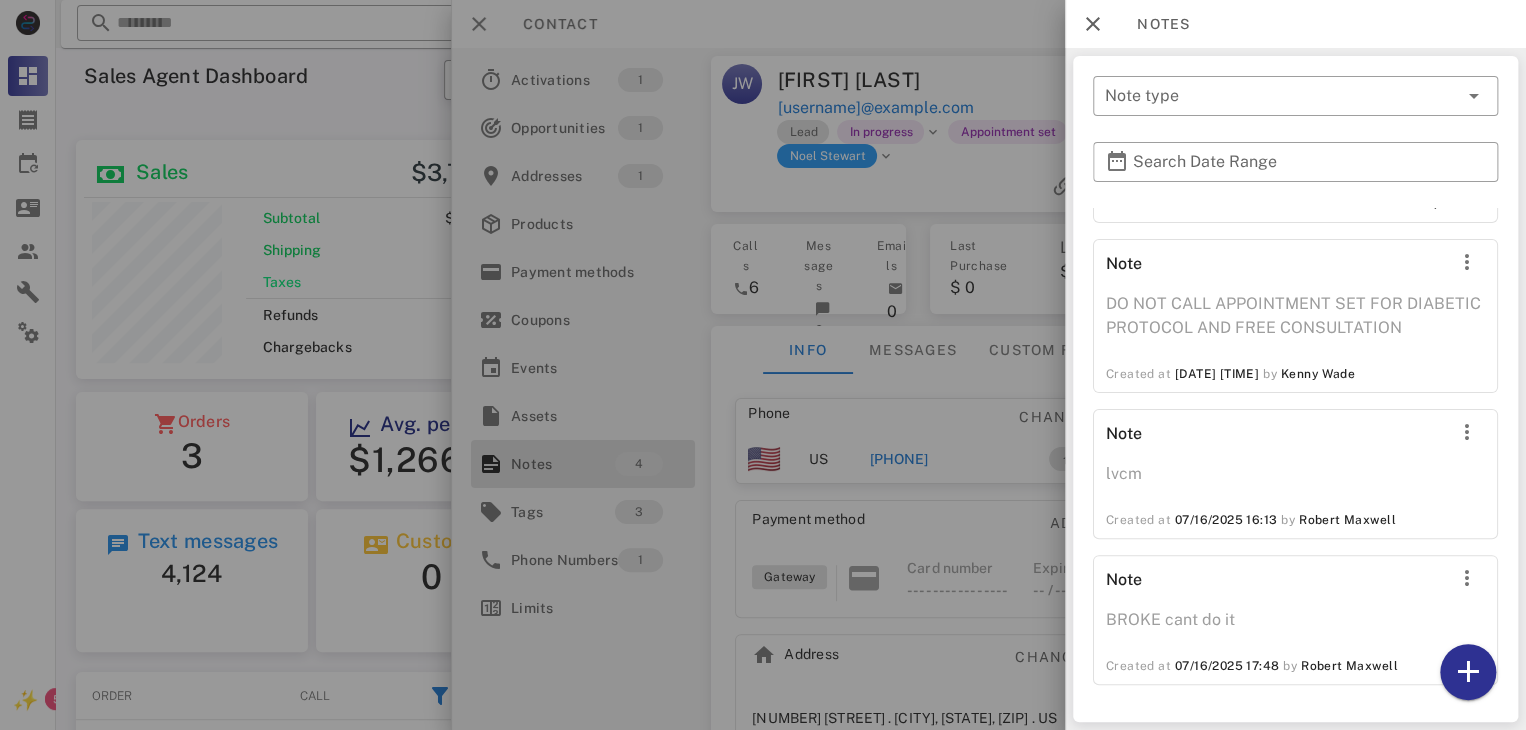 scroll, scrollTop: 237, scrollLeft: 0, axis: vertical 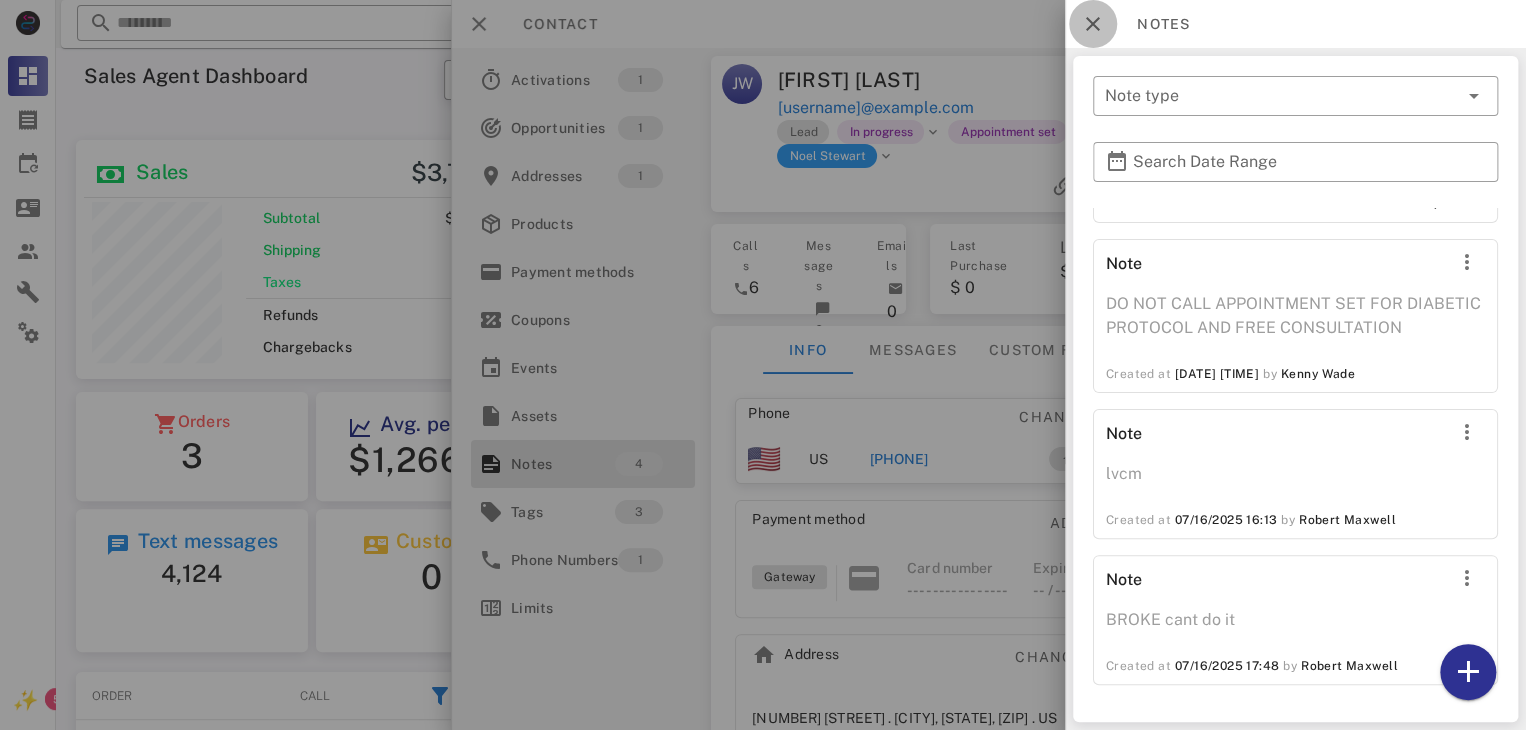 click at bounding box center (1093, 24) 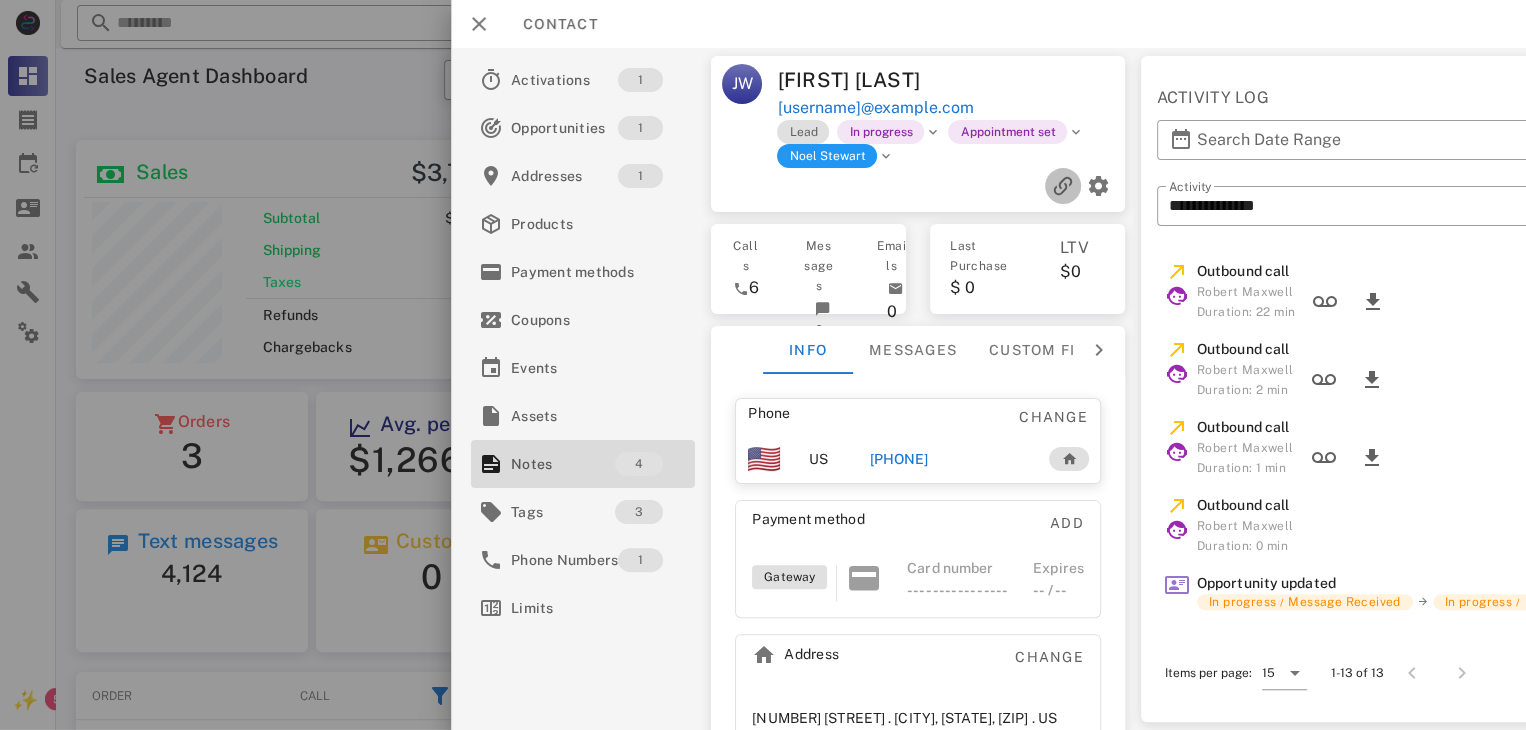 click at bounding box center (1063, 186) 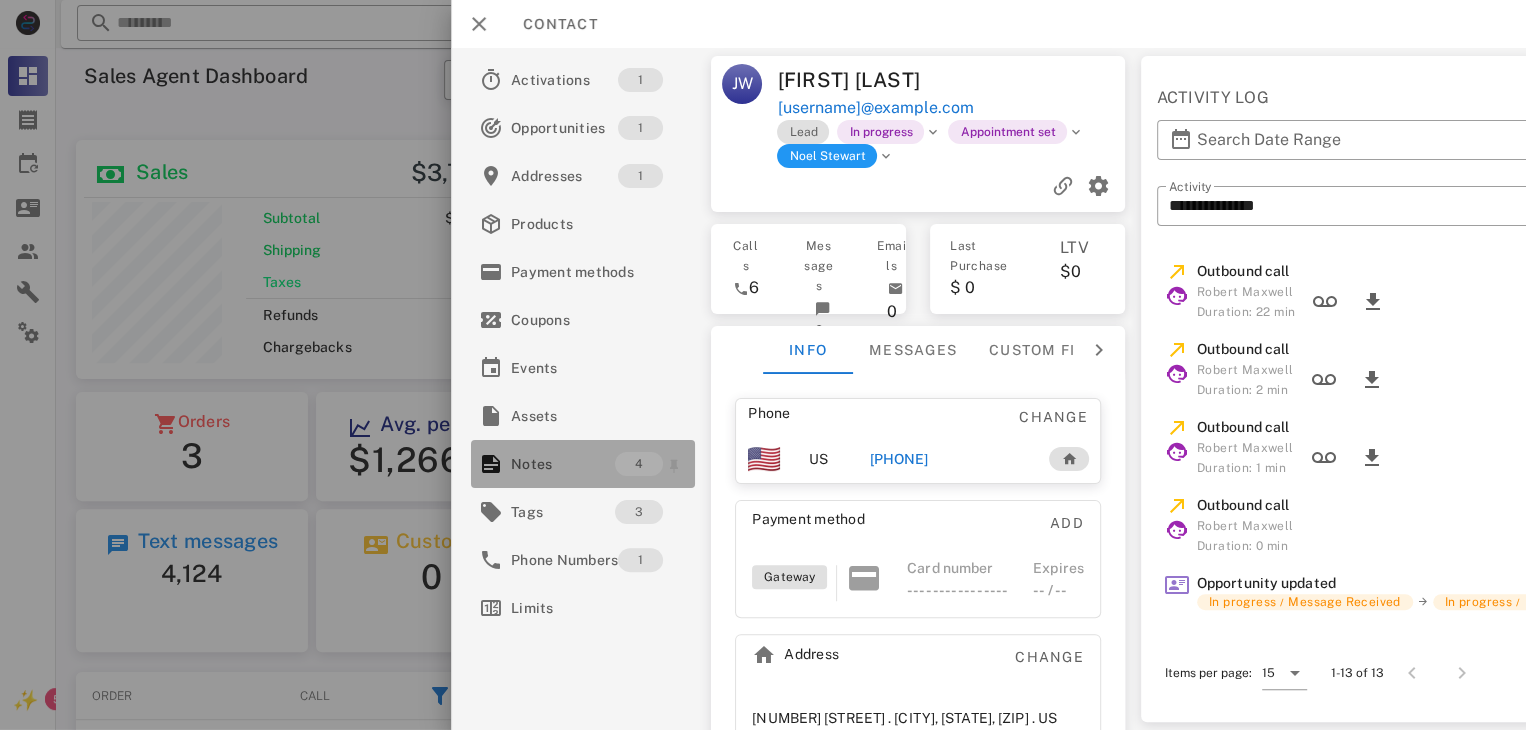 click on "Notes" at bounding box center (563, 464) 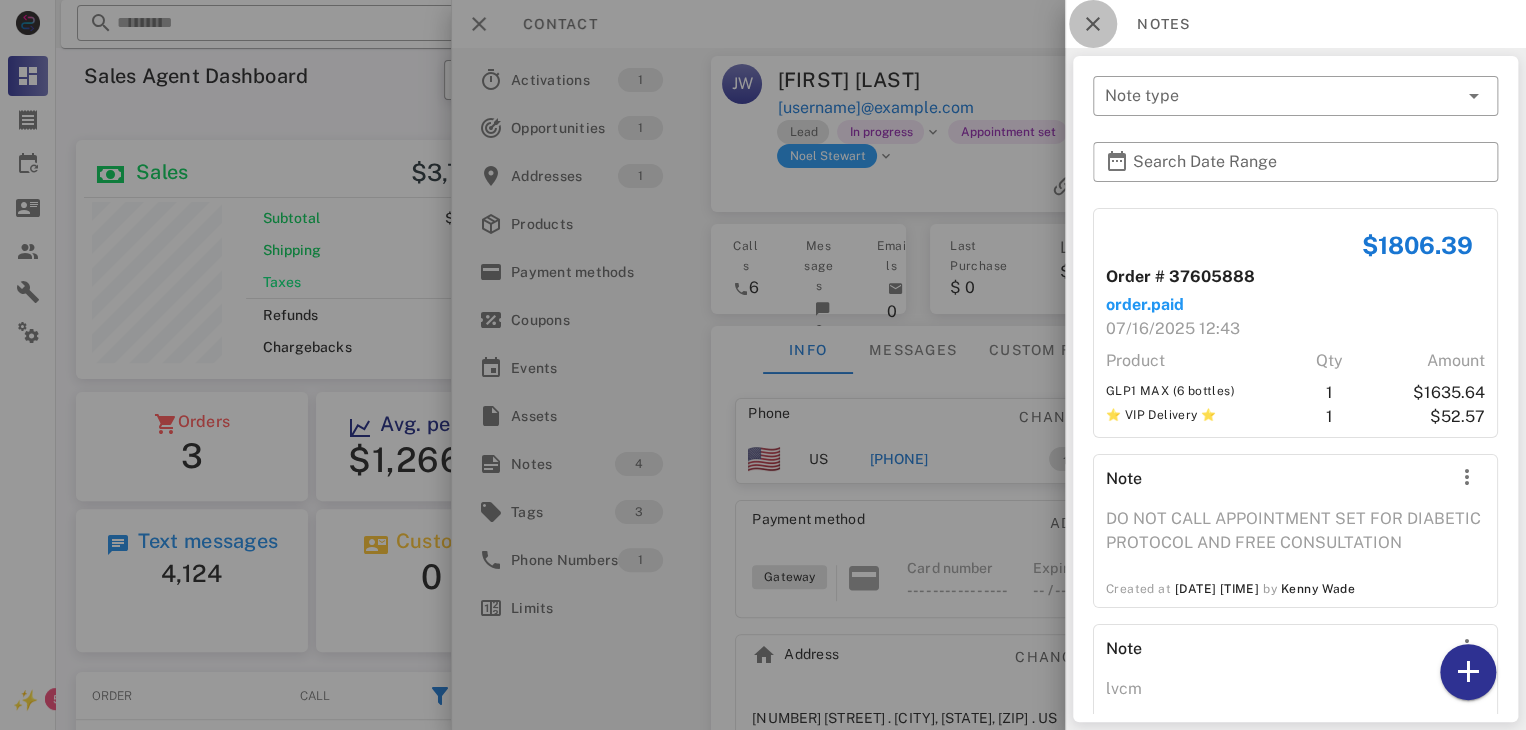 click at bounding box center [1093, 24] 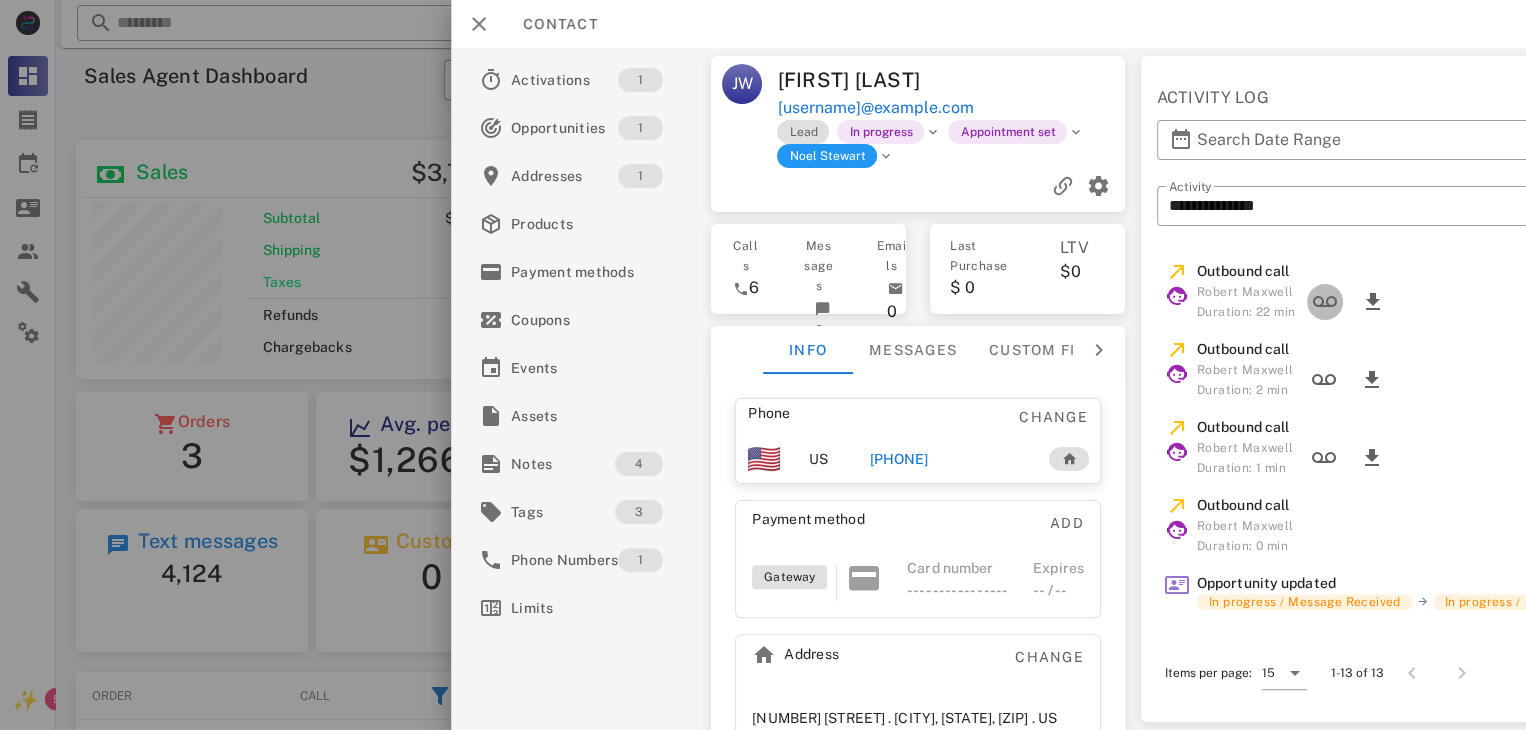 click at bounding box center (1325, 302) 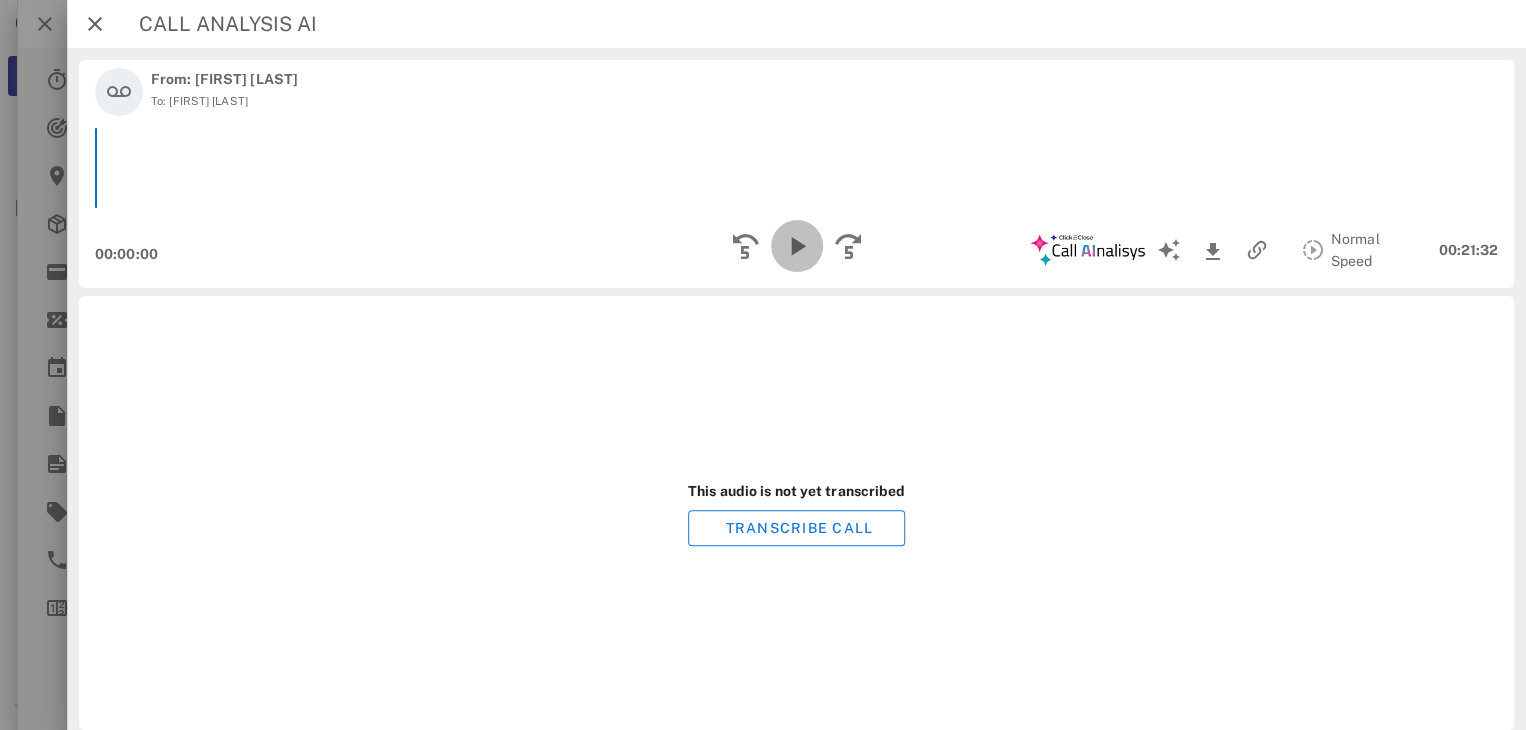 click at bounding box center [796, 246] 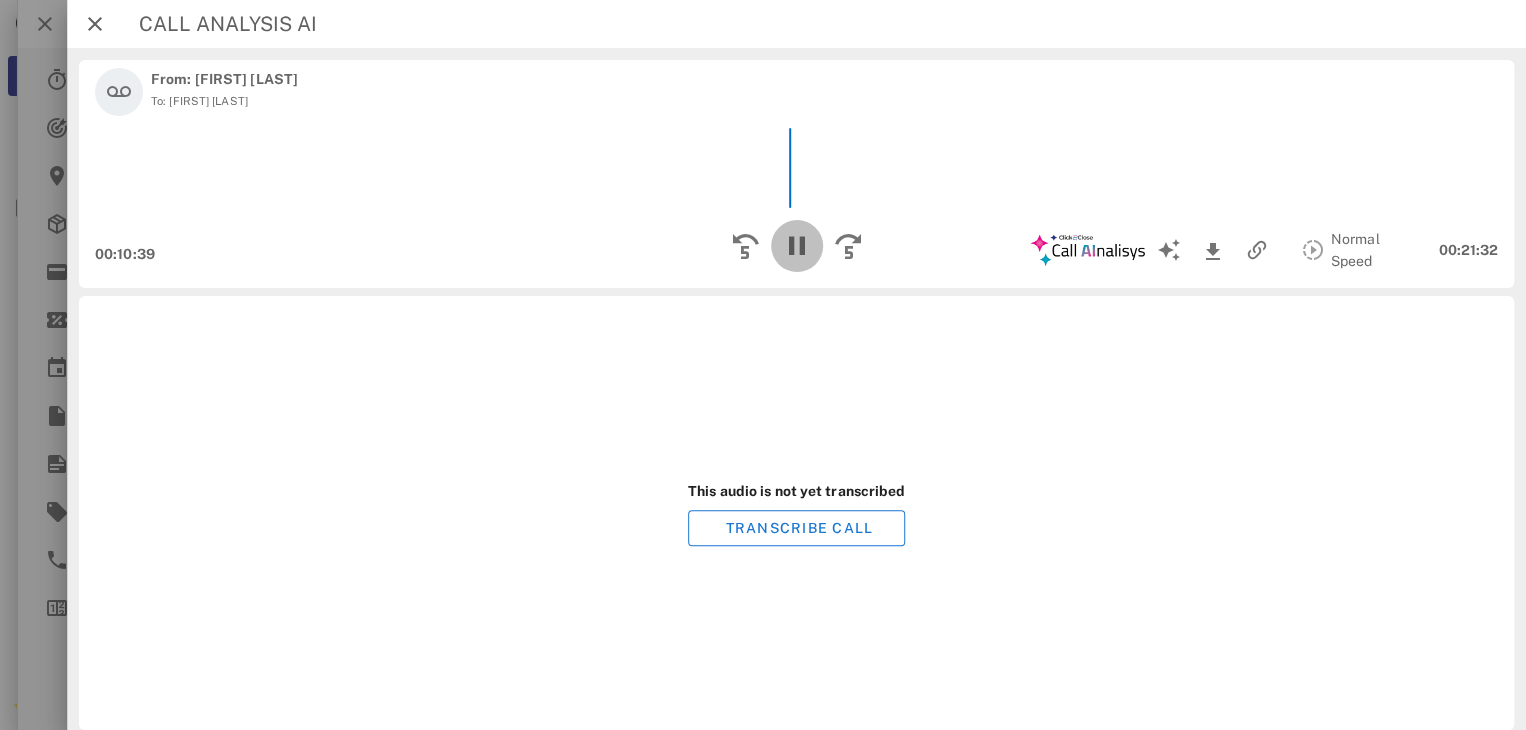 click at bounding box center (796, 246) 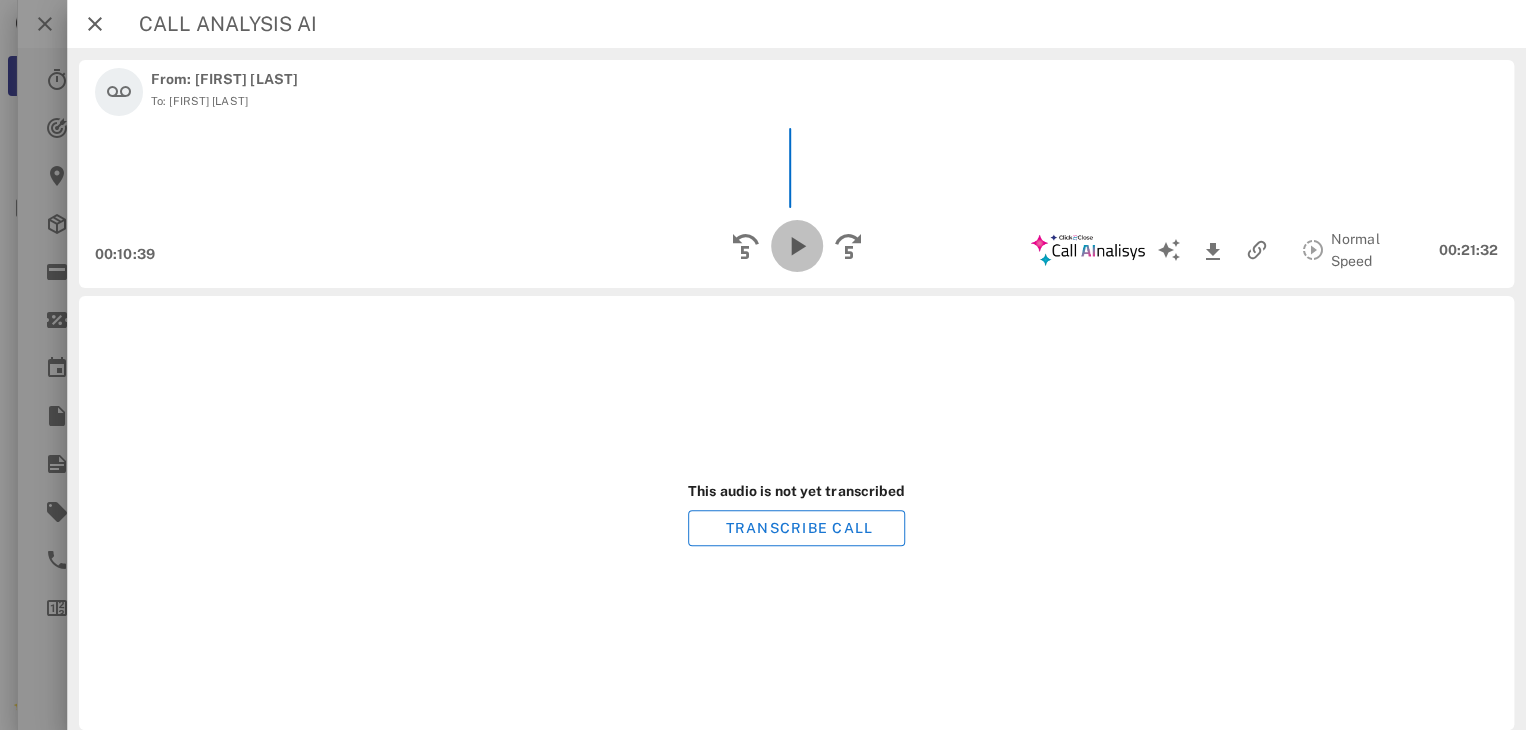 click at bounding box center (796, 246) 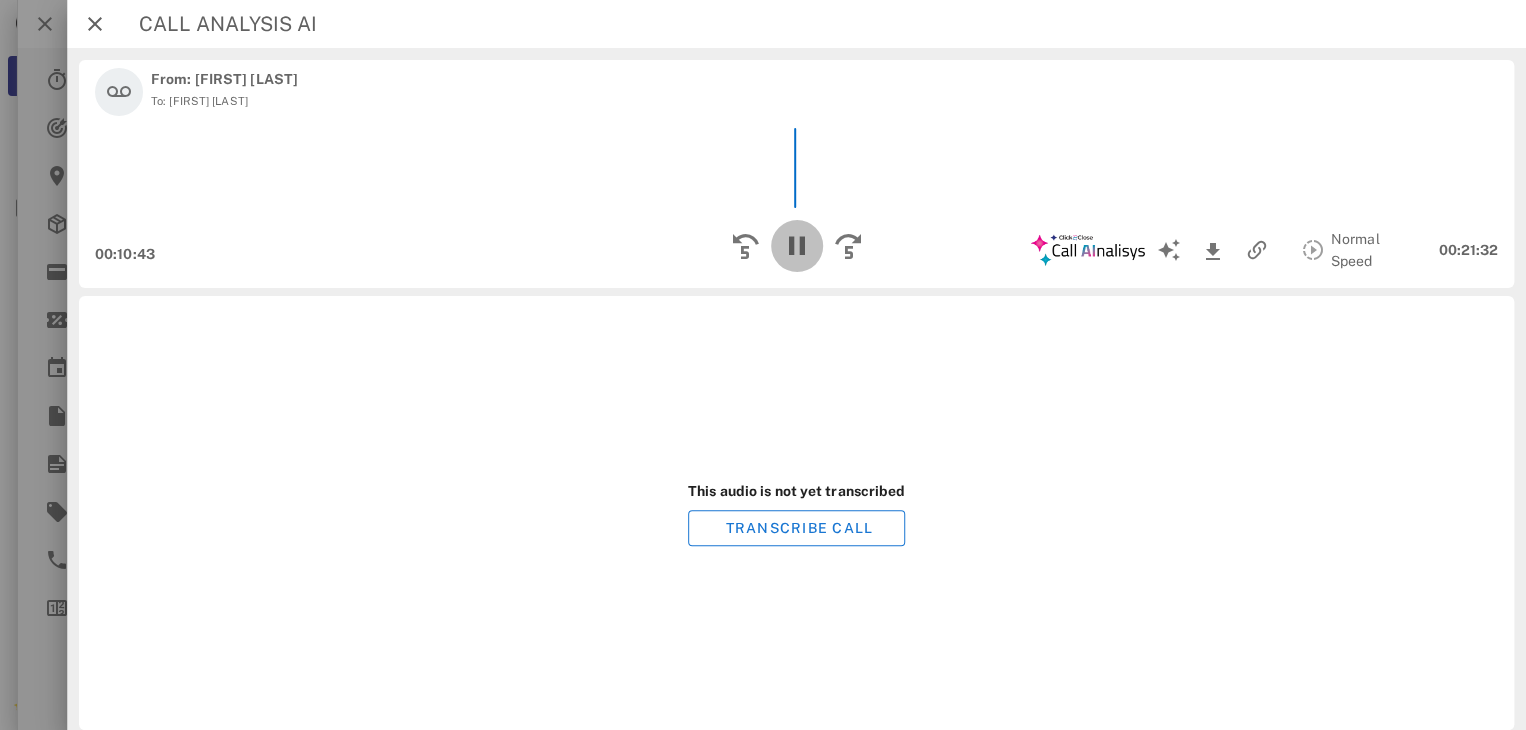 click at bounding box center [796, 246] 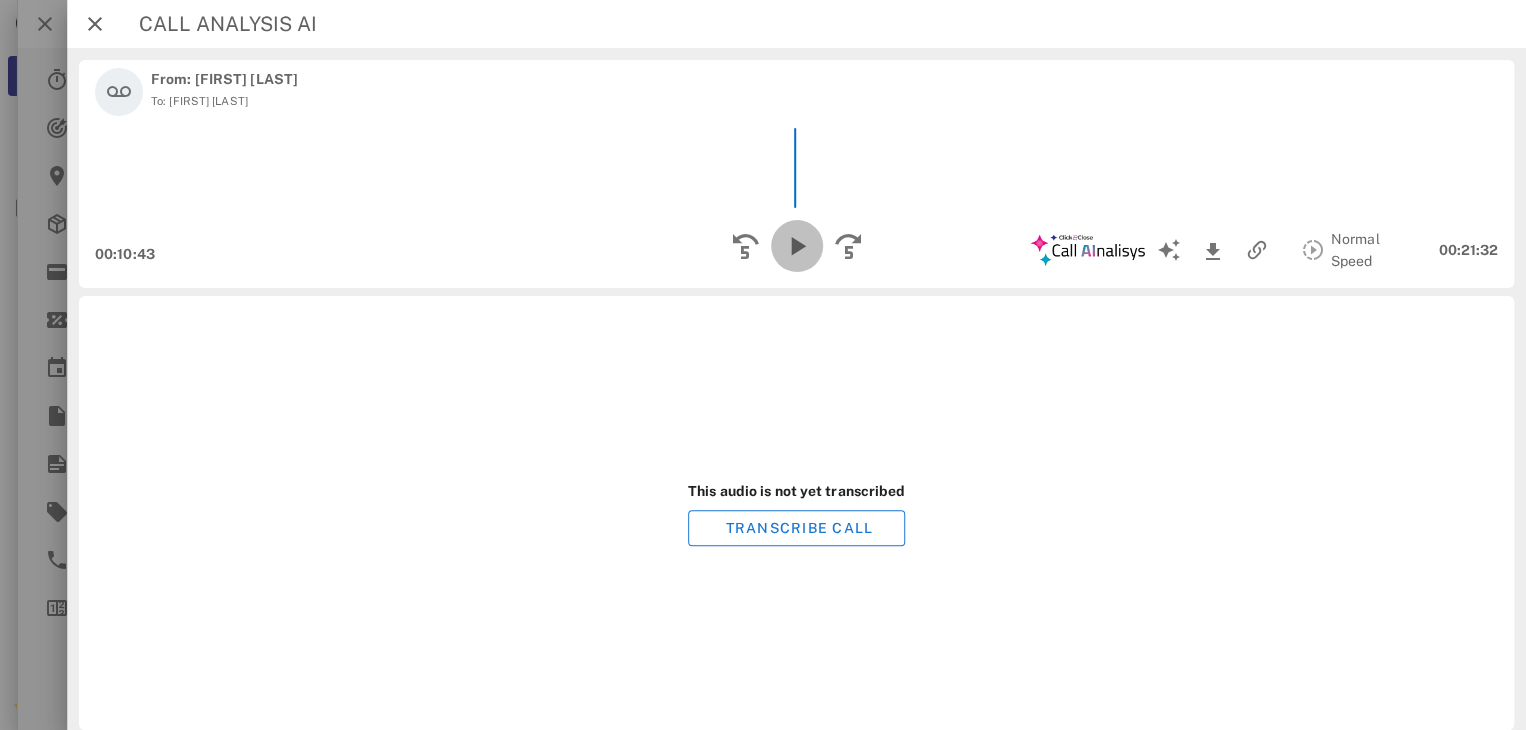 click at bounding box center [796, 246] 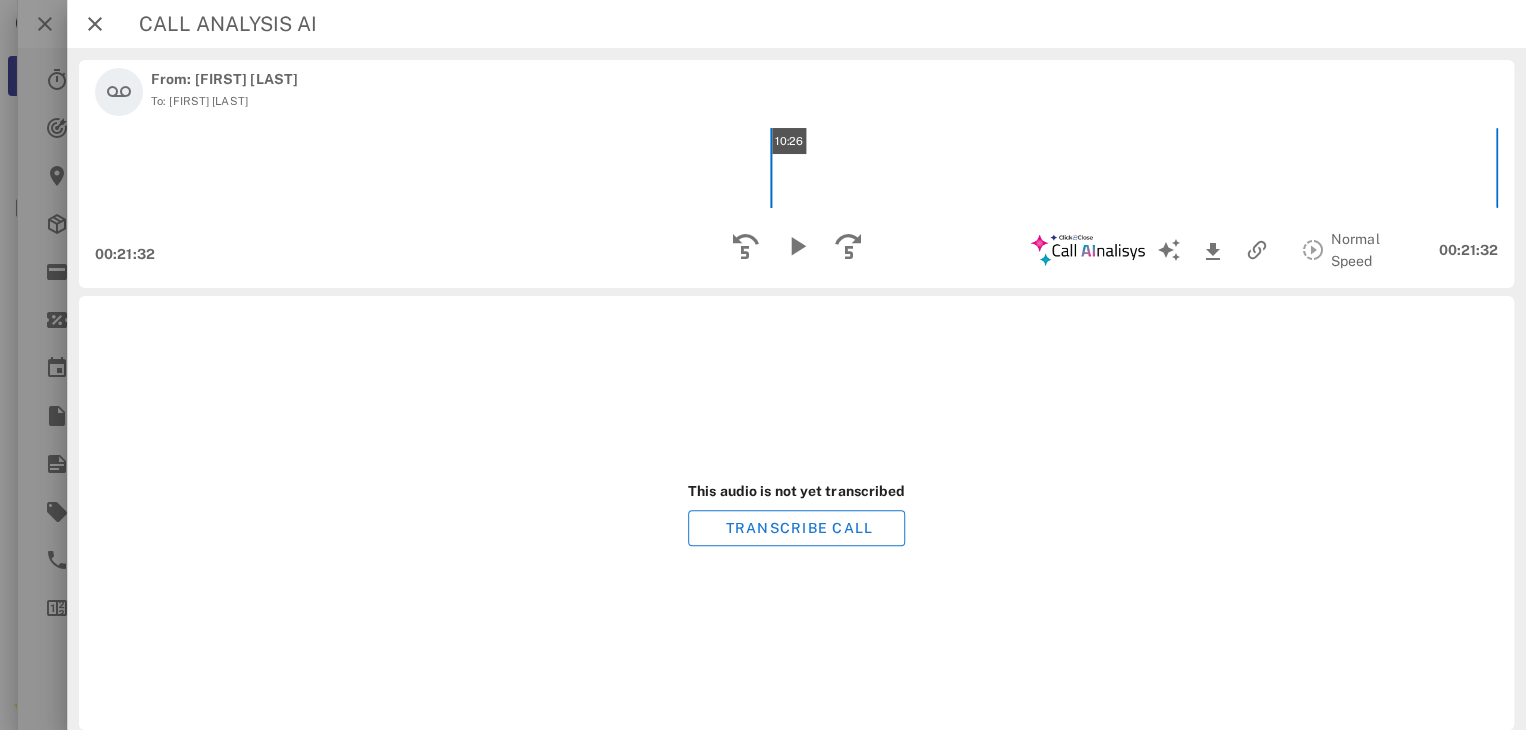click on "10:26" at bounding box center (796, 168) 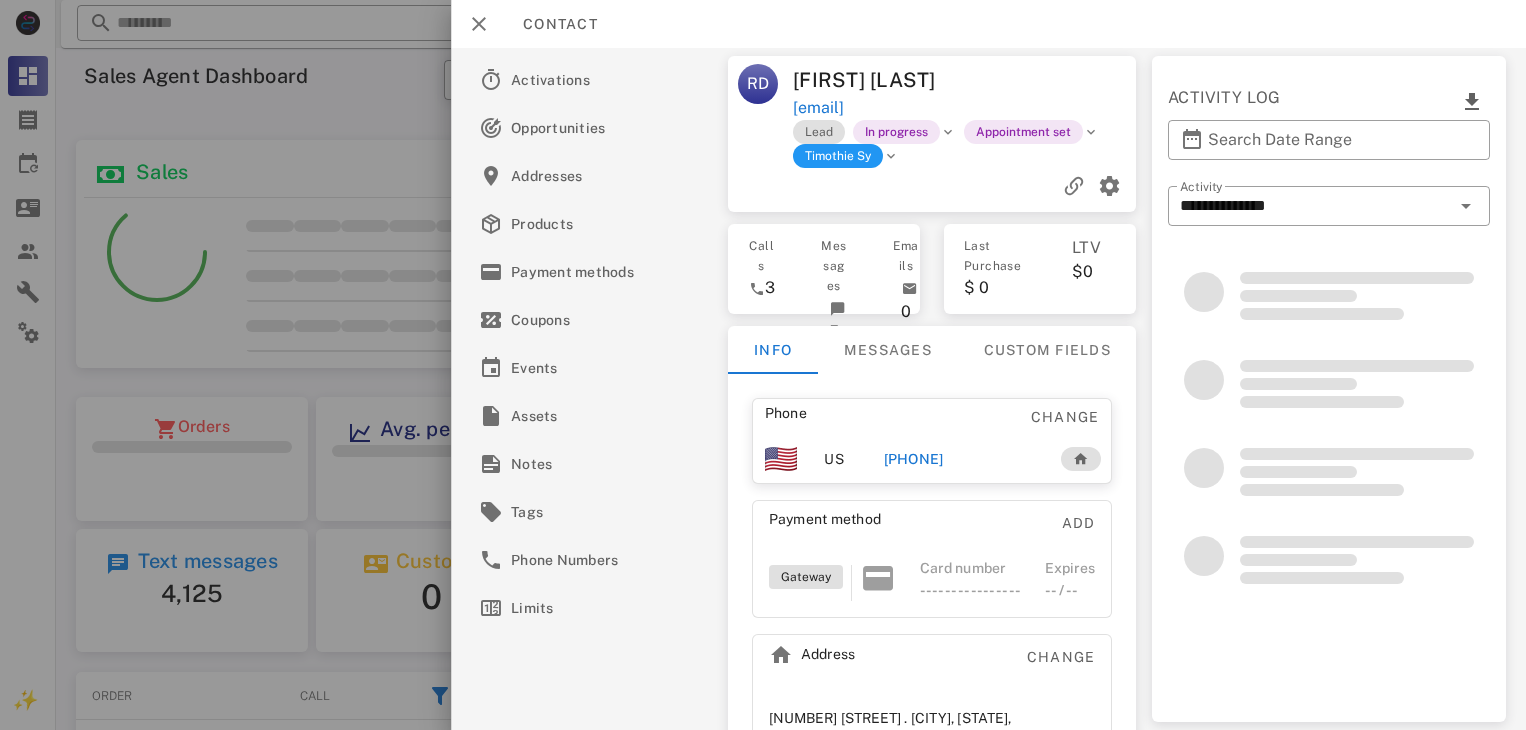 scroll, scrollTop: 0, scrollLeft: 0, axis: both 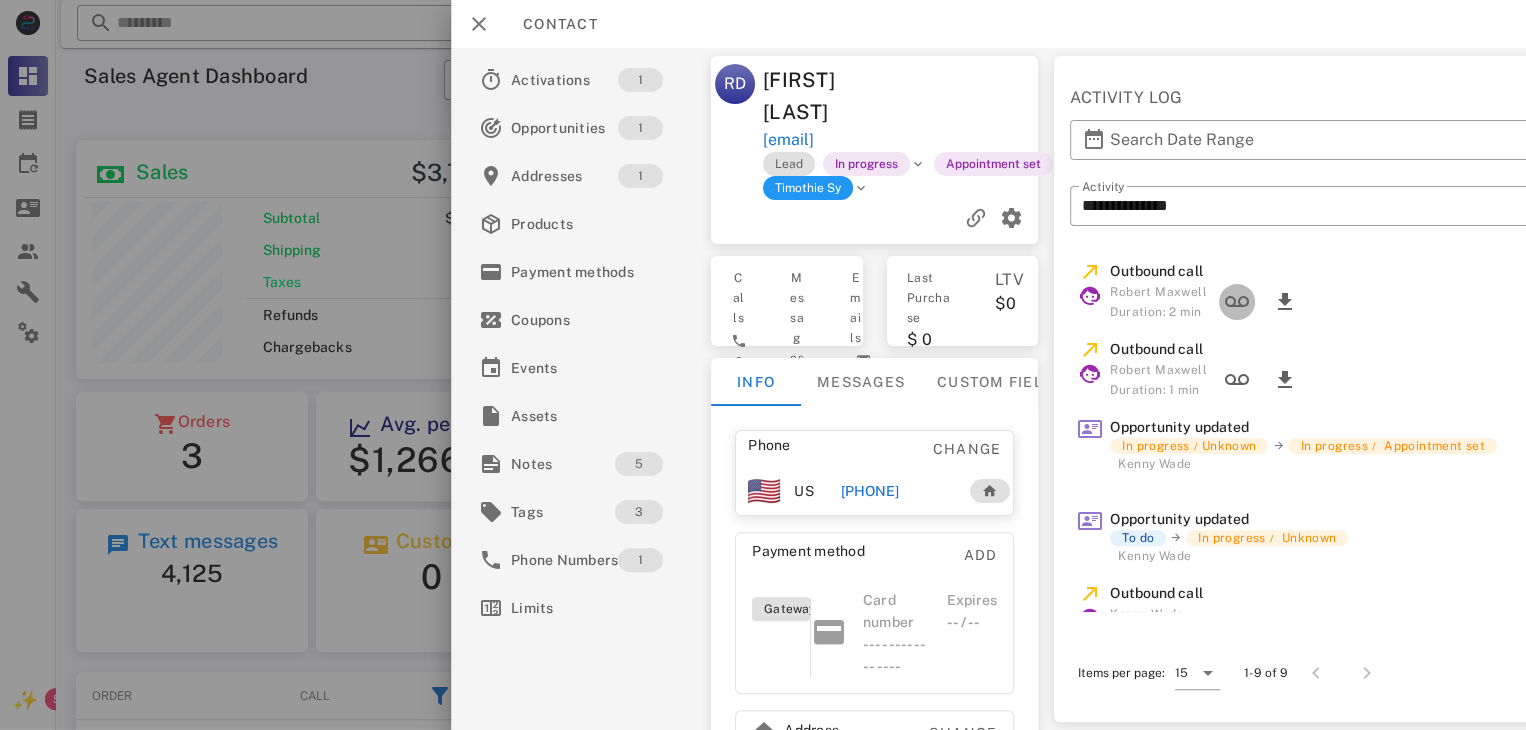 click at bounding box center [1237, 302] 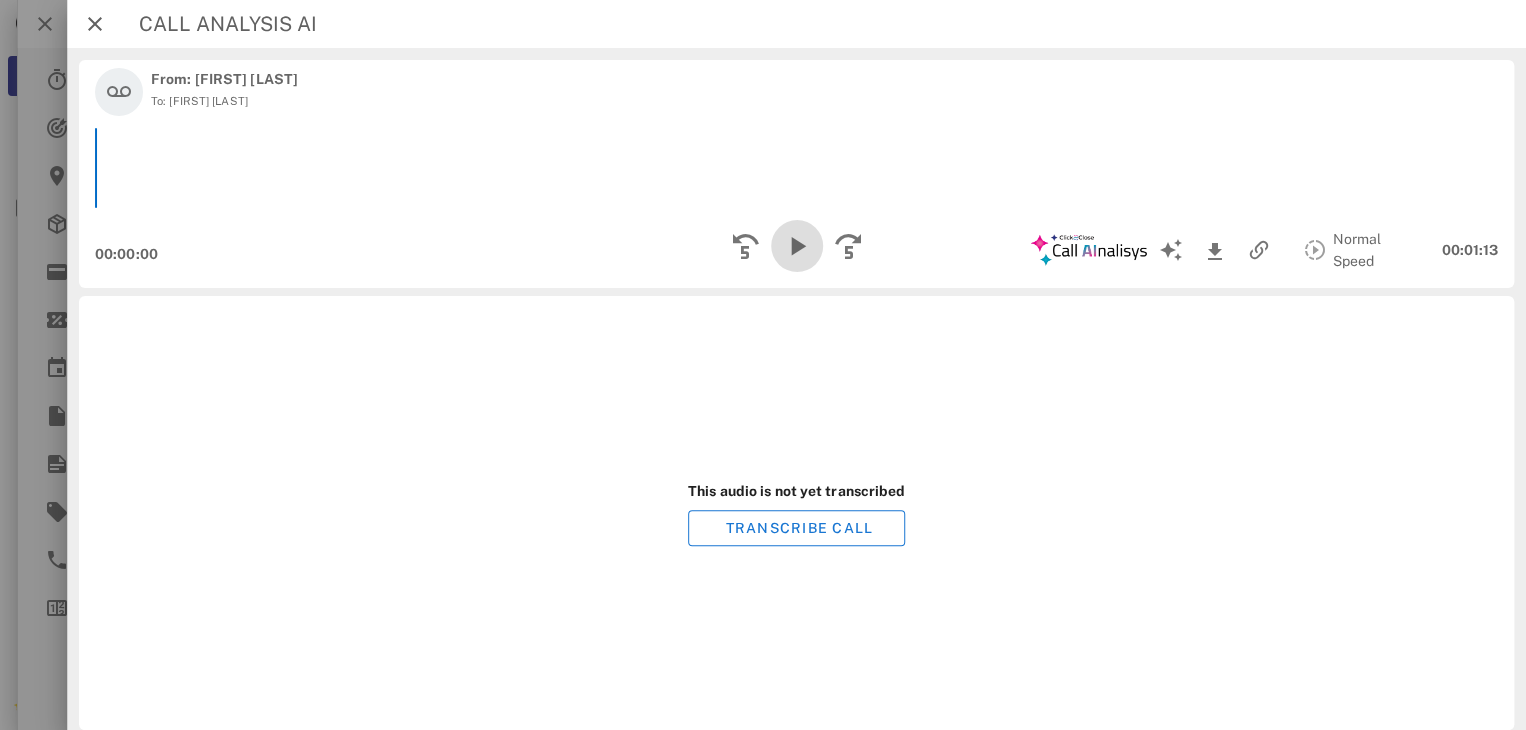 click at bounding box center (796, 246) 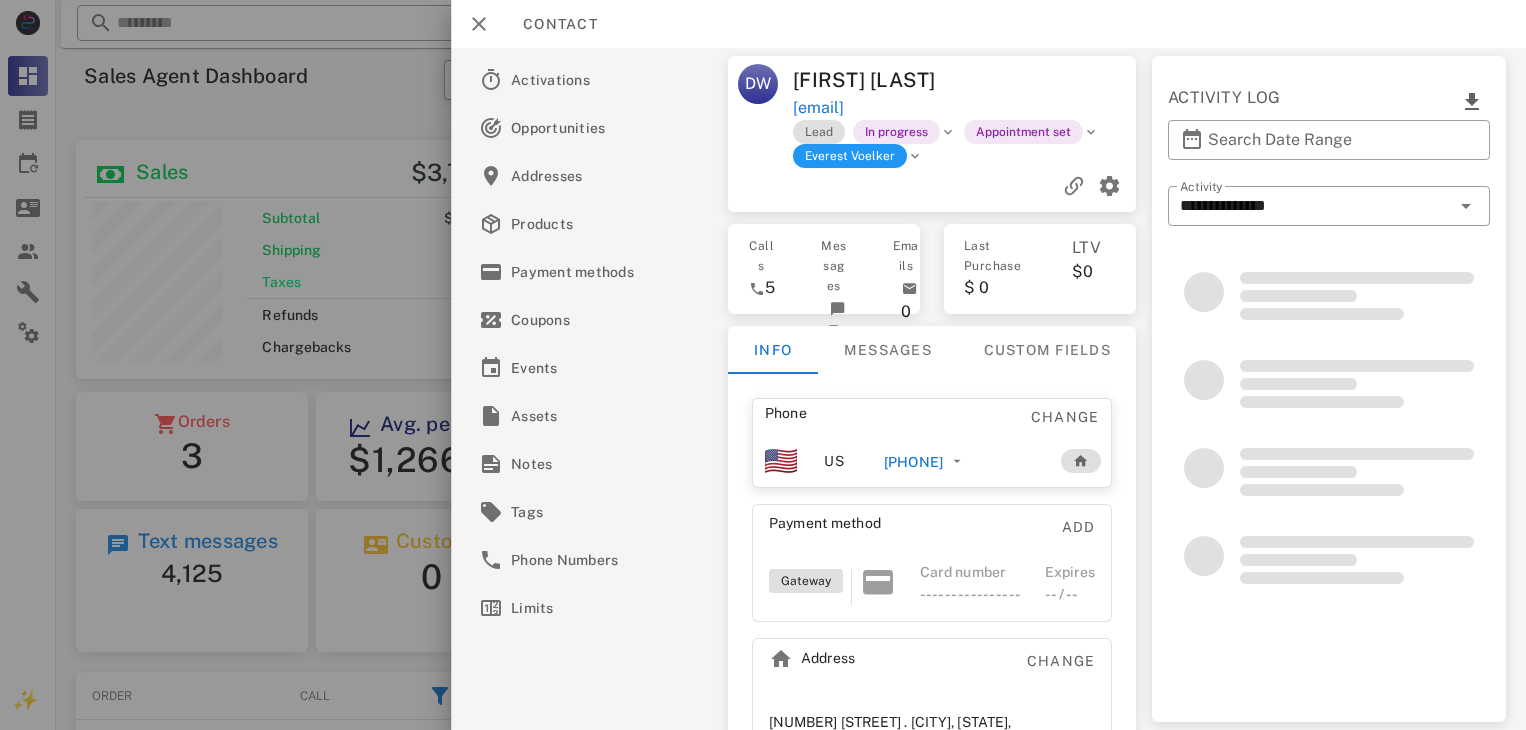 scroll, scrollTop: 0, scrollLeft: 0, axis: both 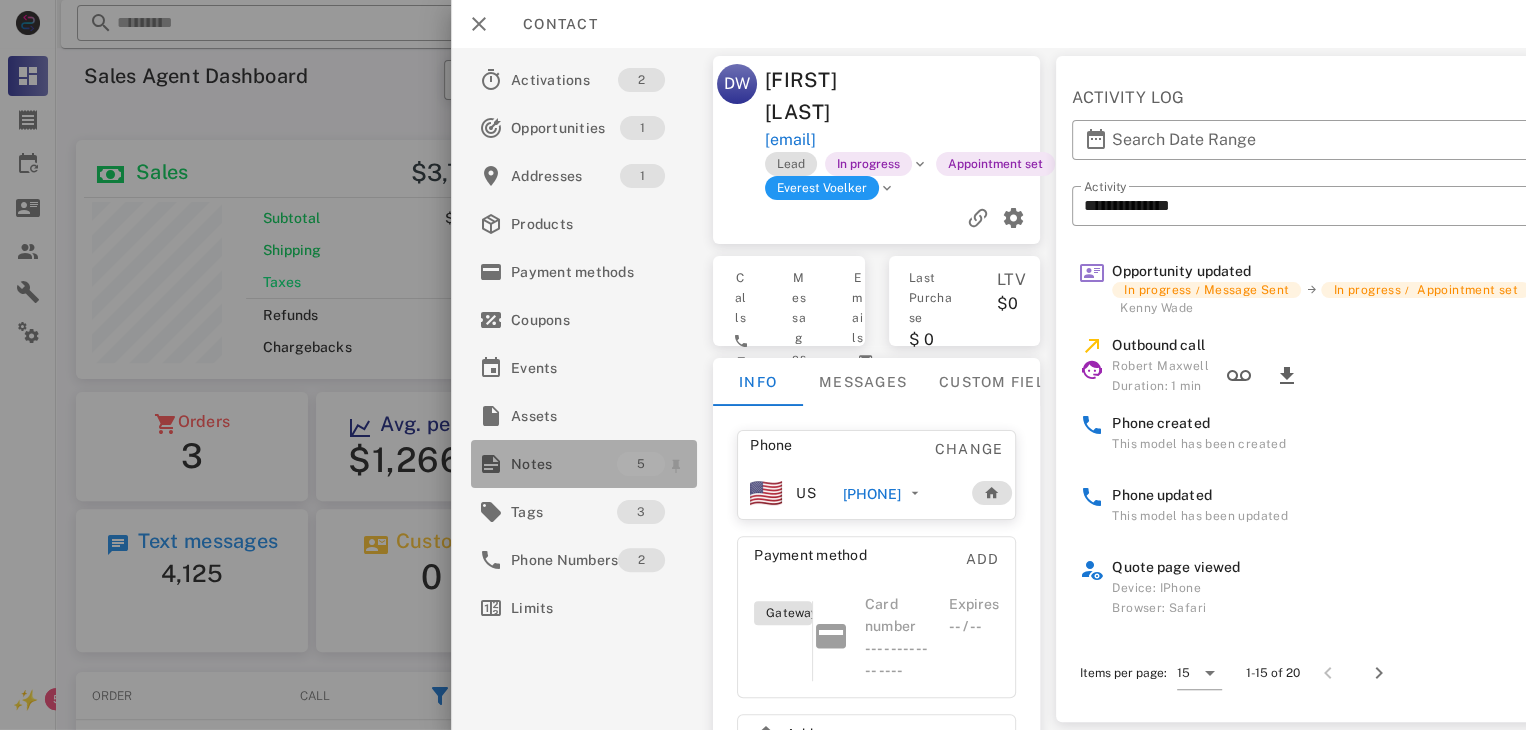 click on "Notes" at bounding box center [564, 464] 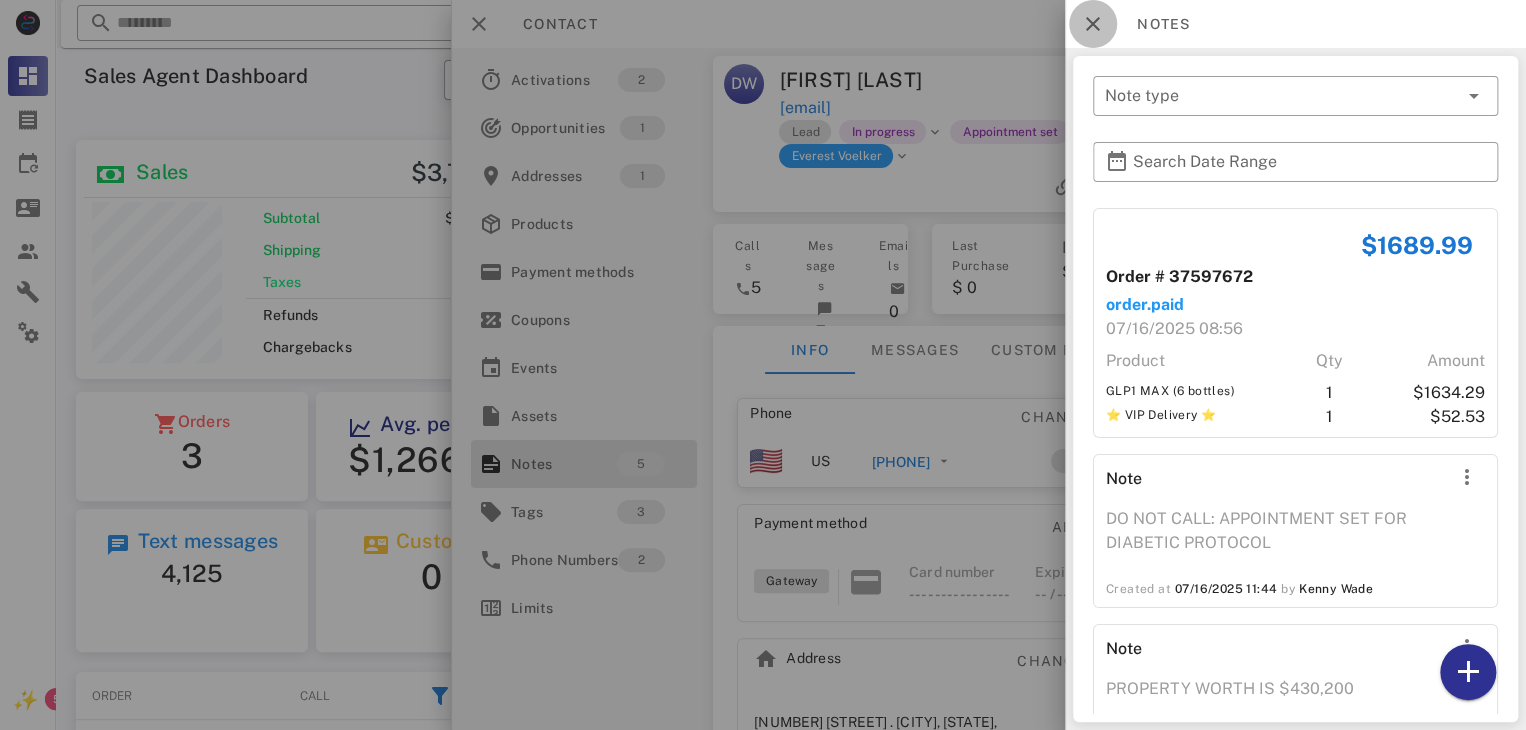 click at bounding box center (1093, 24) 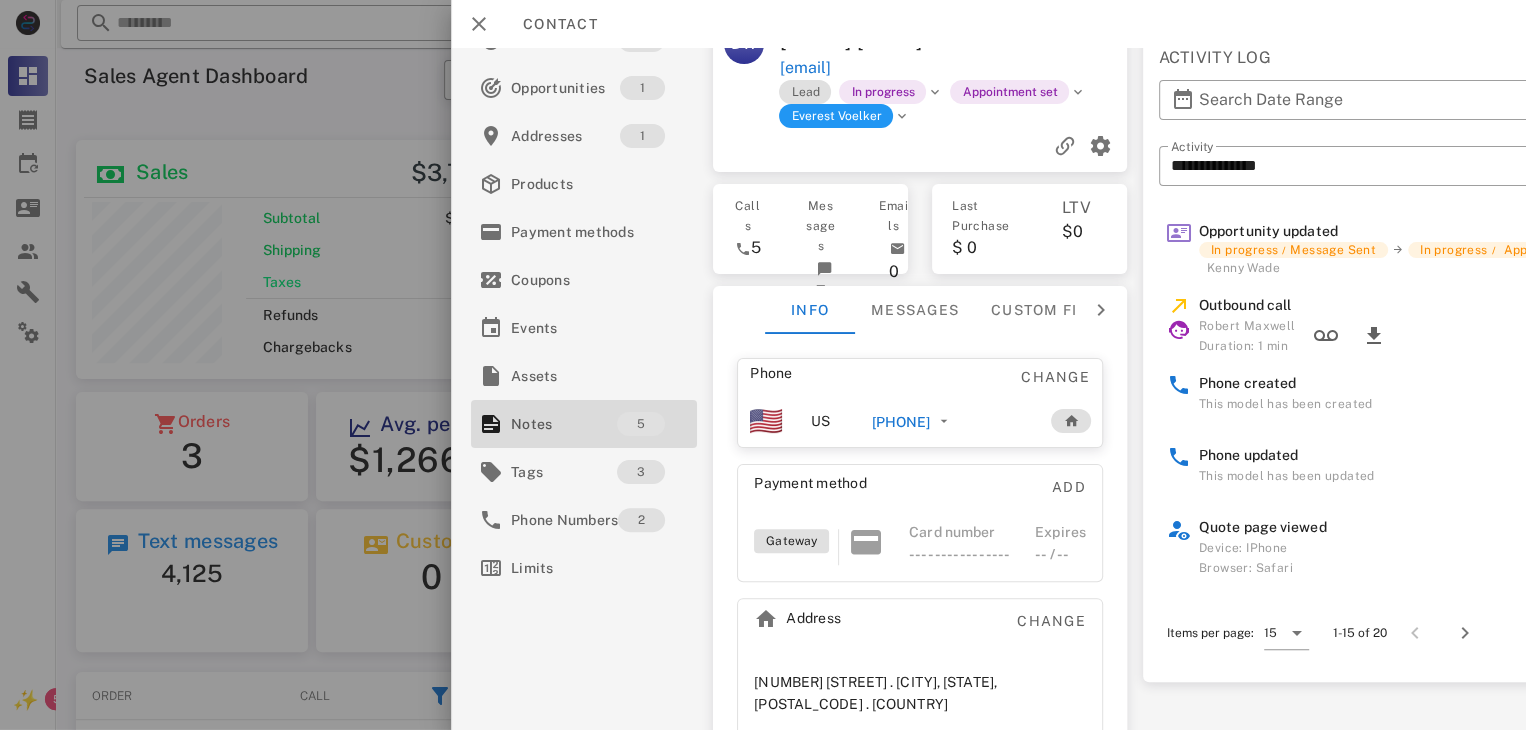 scroll, scrollTop: 37, scrollLeft: 0, axis: vertical 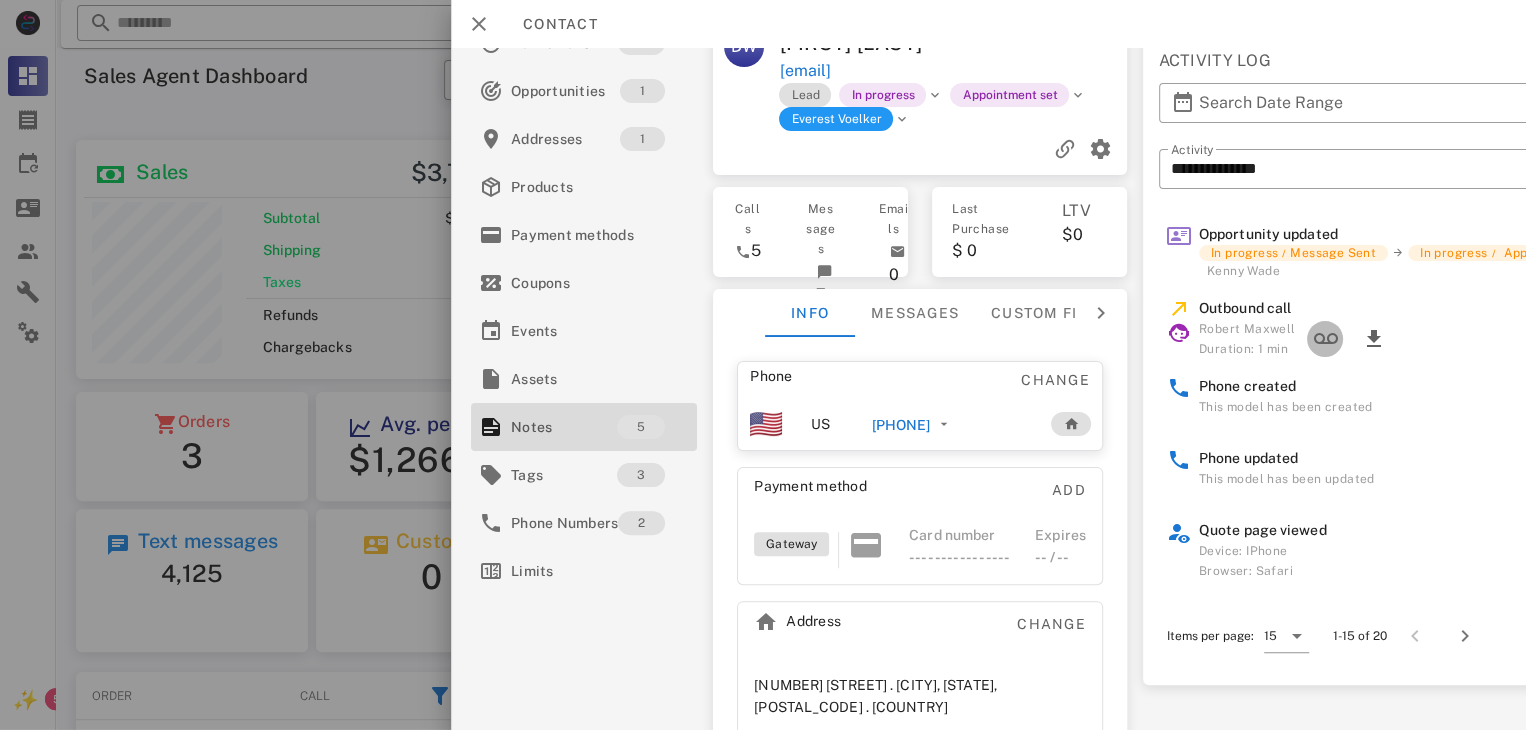 click at bounding box center [1325, 339] 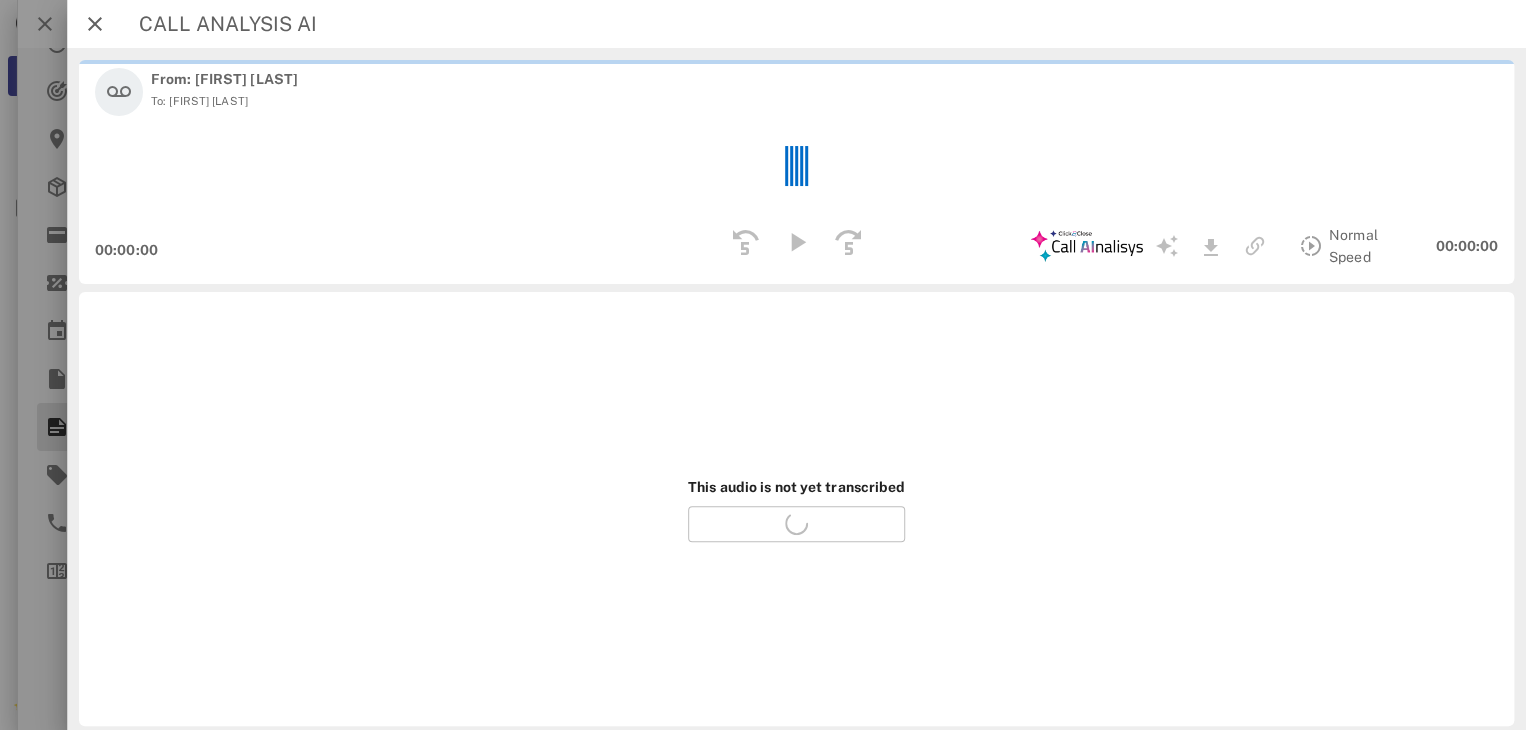 scroll, scrollTop: 35, scrollLeft: 0, axis: vertical 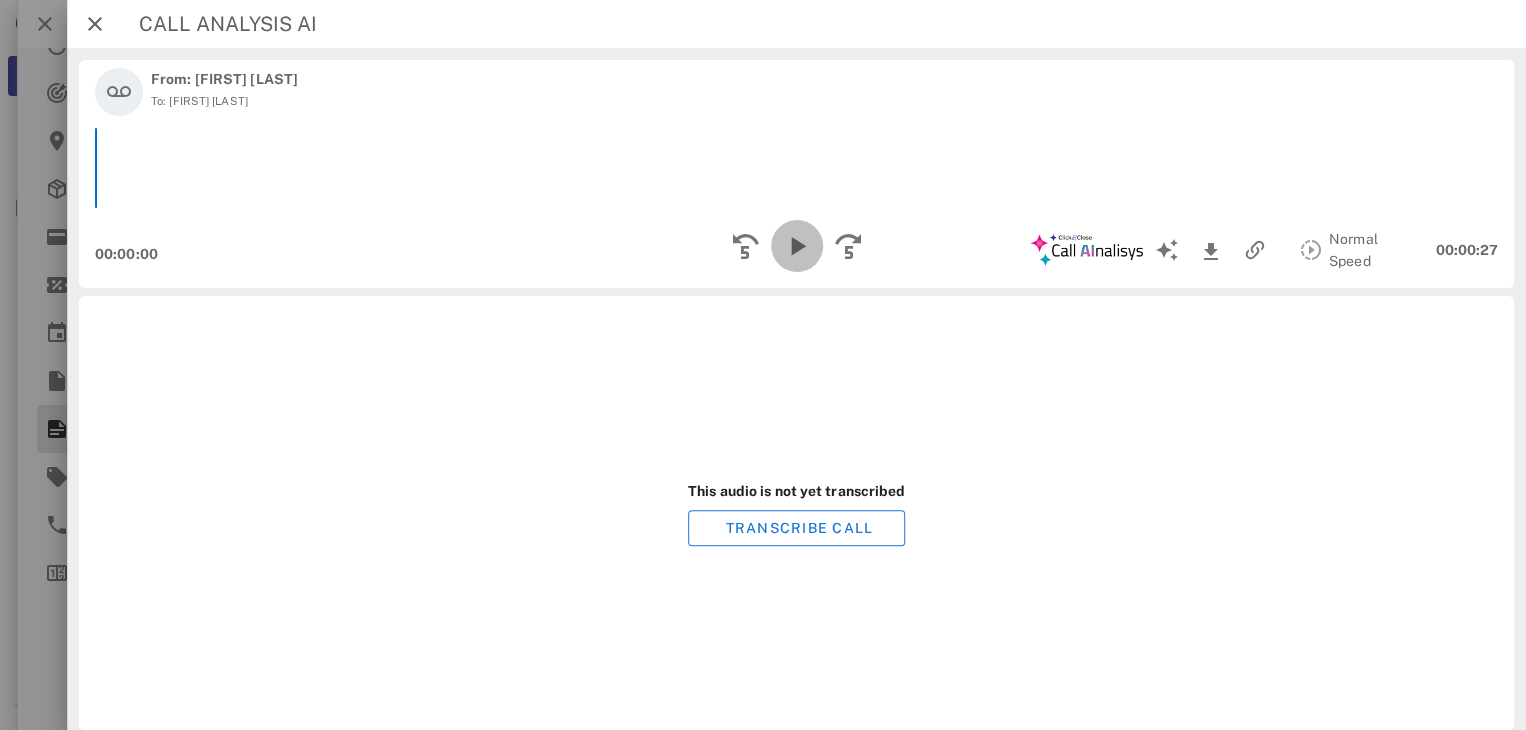 click at bounding box center [796, 246] 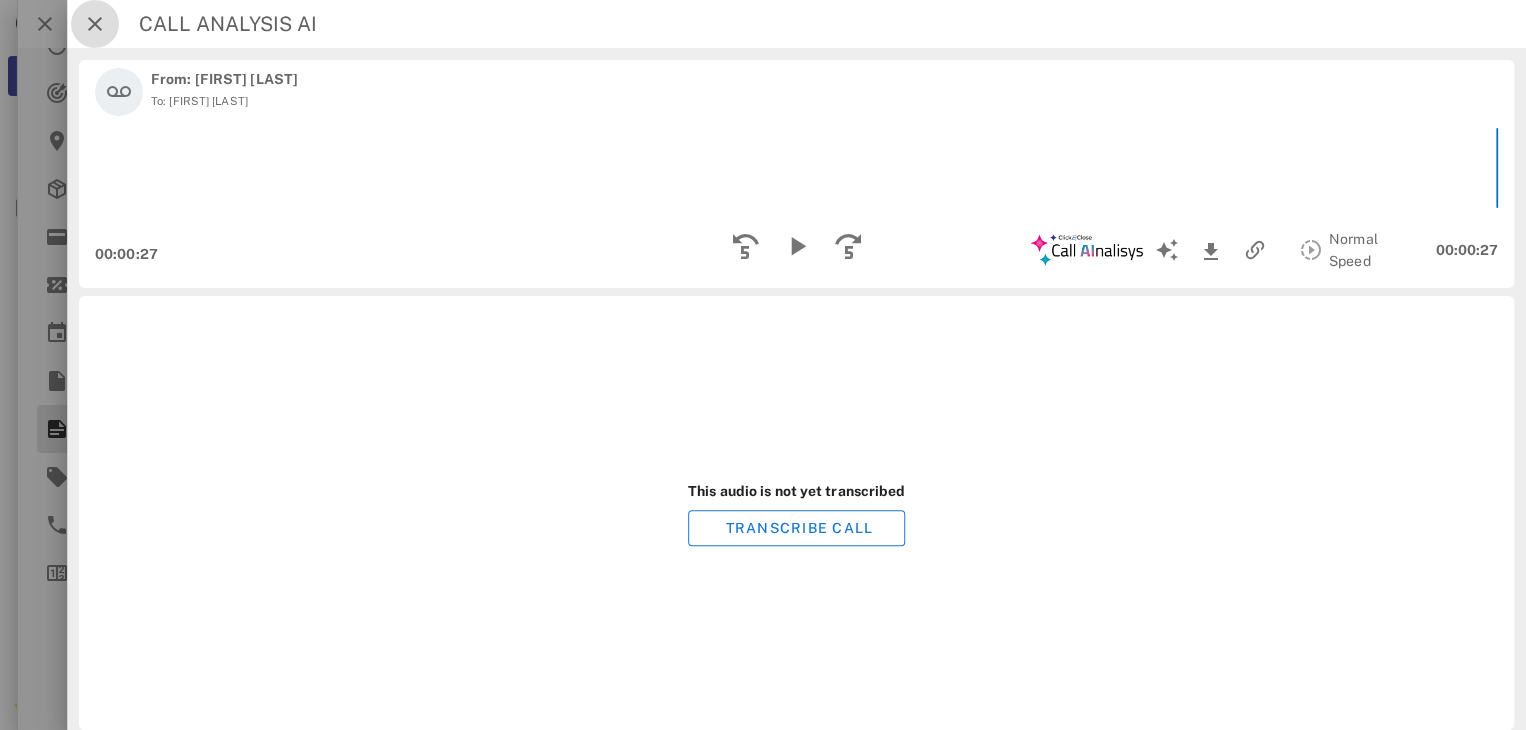click at bounding box center (95, 24) 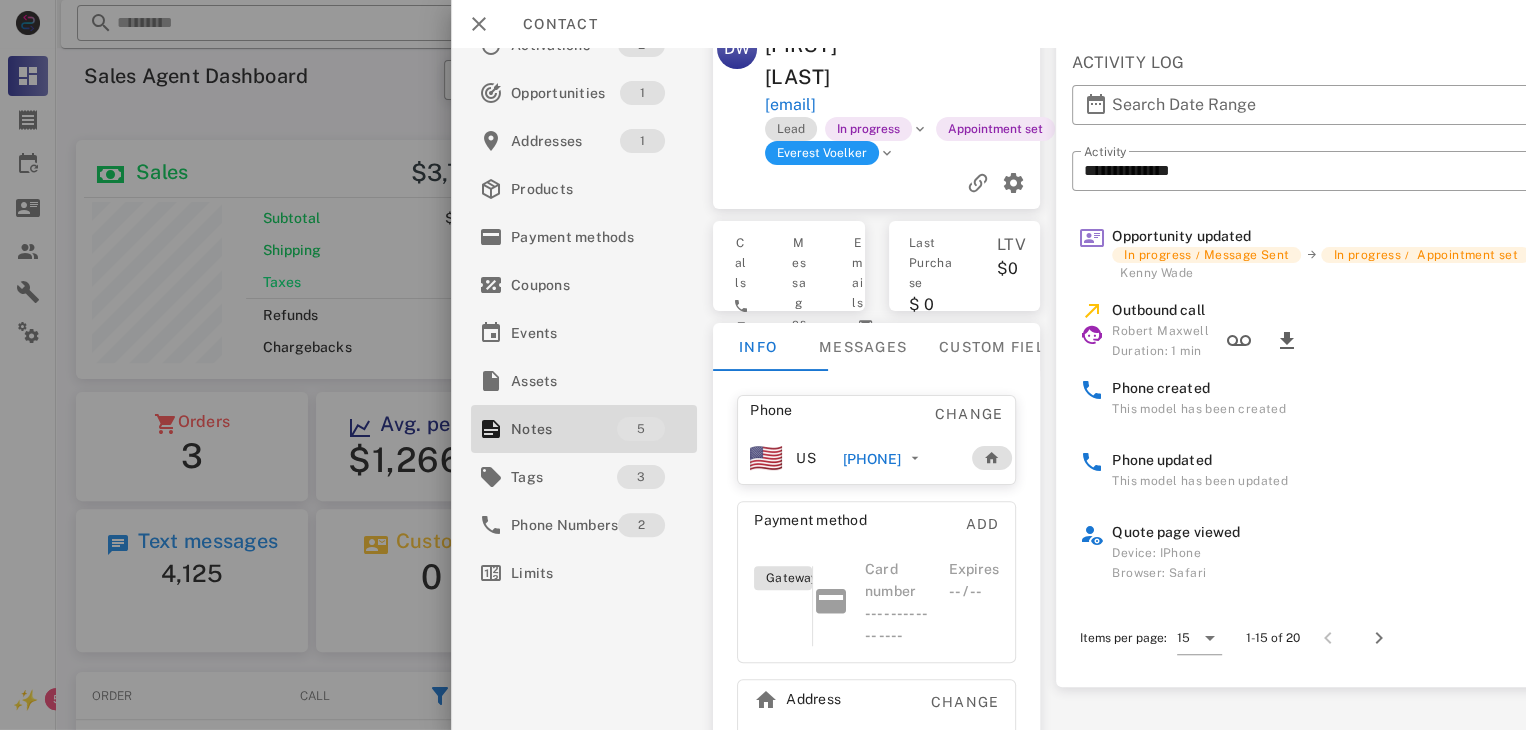scroll, scrollTop: 37, scrollLeft: 0, axis: vertical 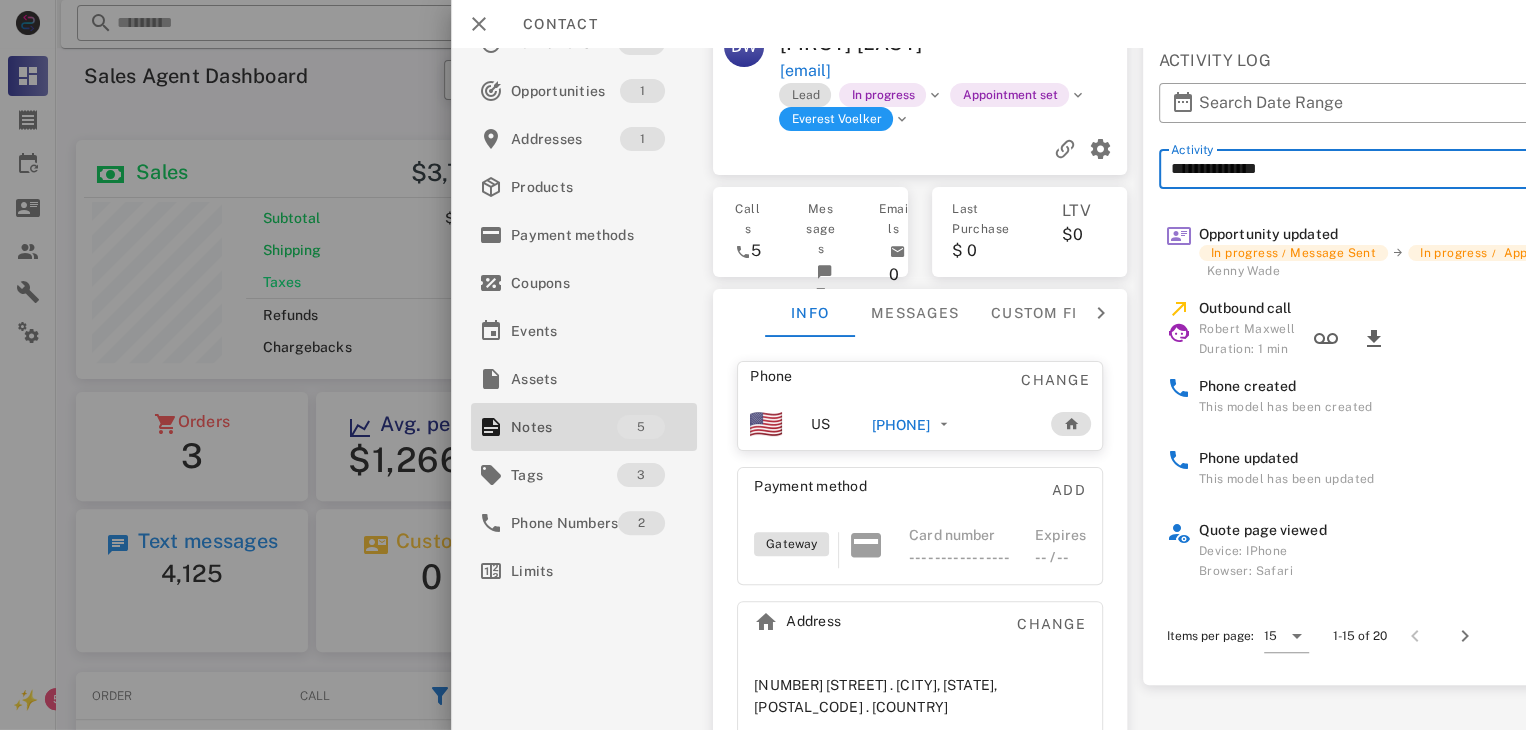 click on "**********" at bounding box center (1454, 169) 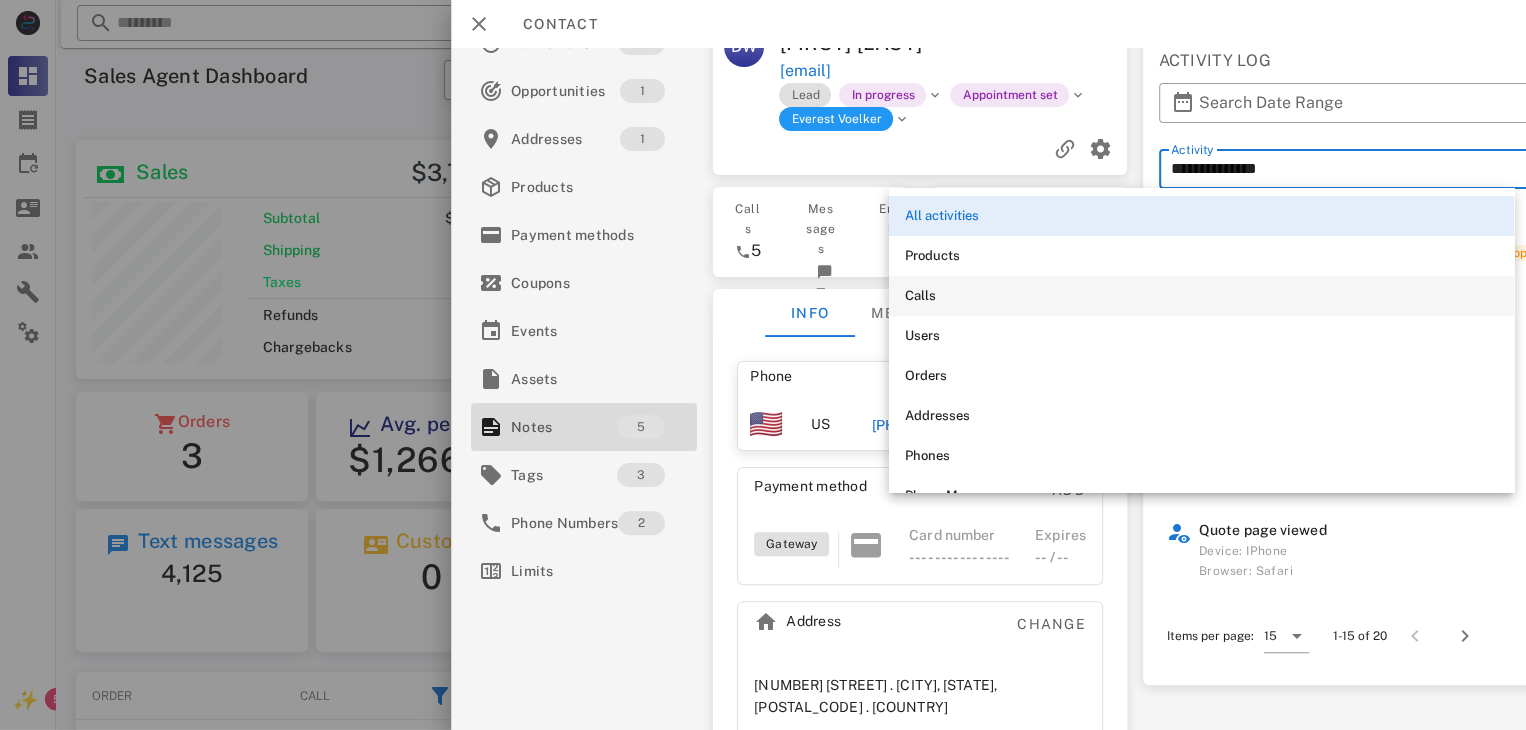 click on "Calls" at bounding box center (1201, 296) 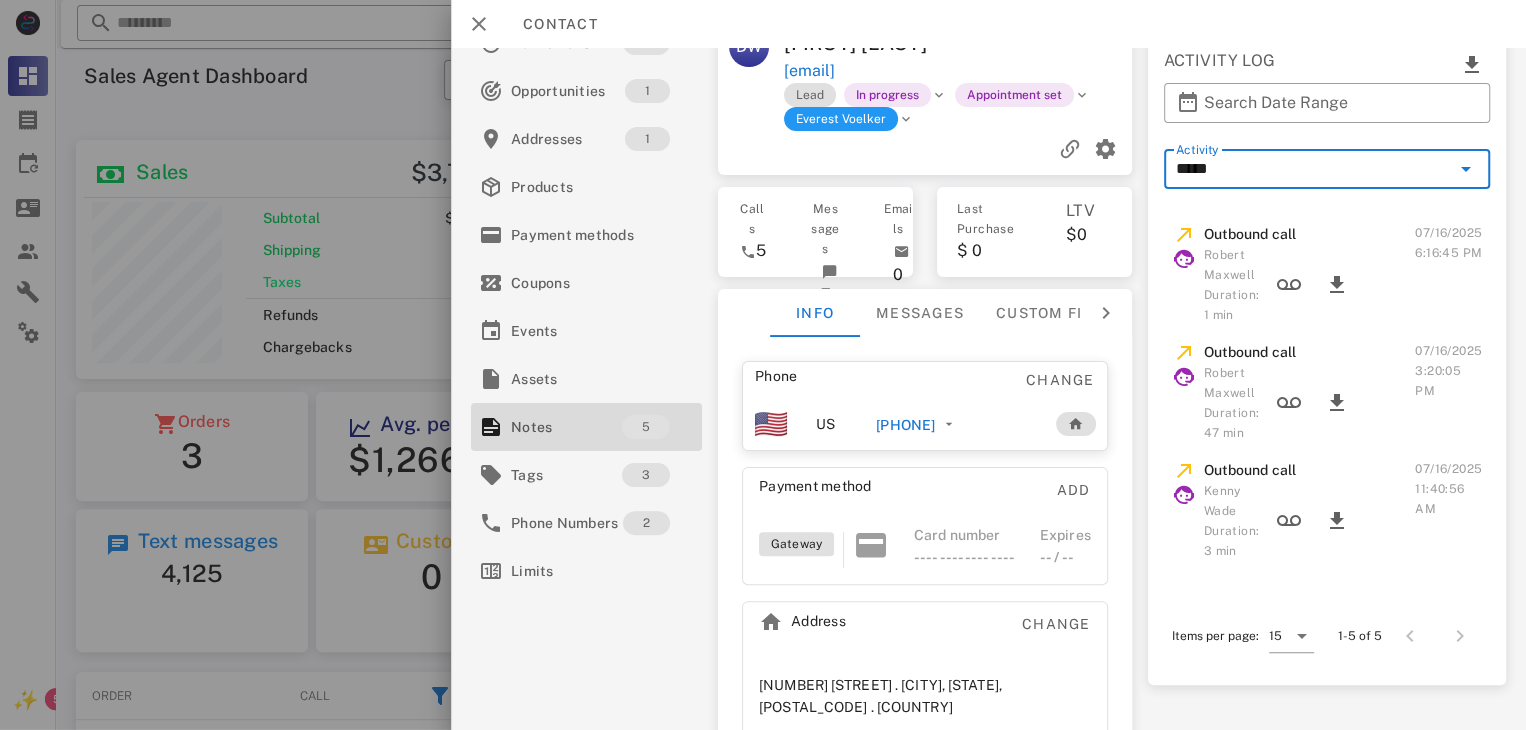 scroll, scrollTop: 22, scrollLeft: 0, axis: vertical 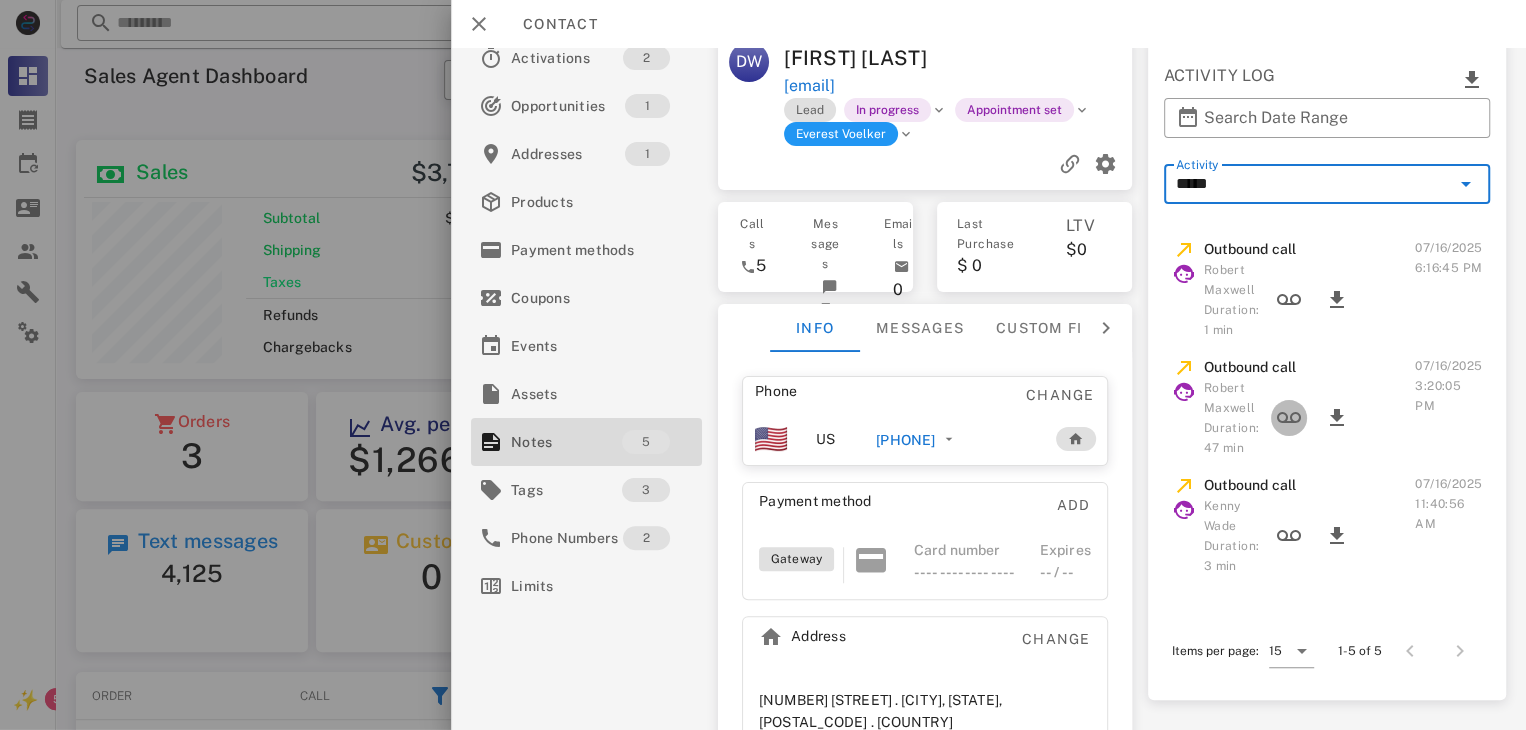 click at bounding box center (1289, 418) 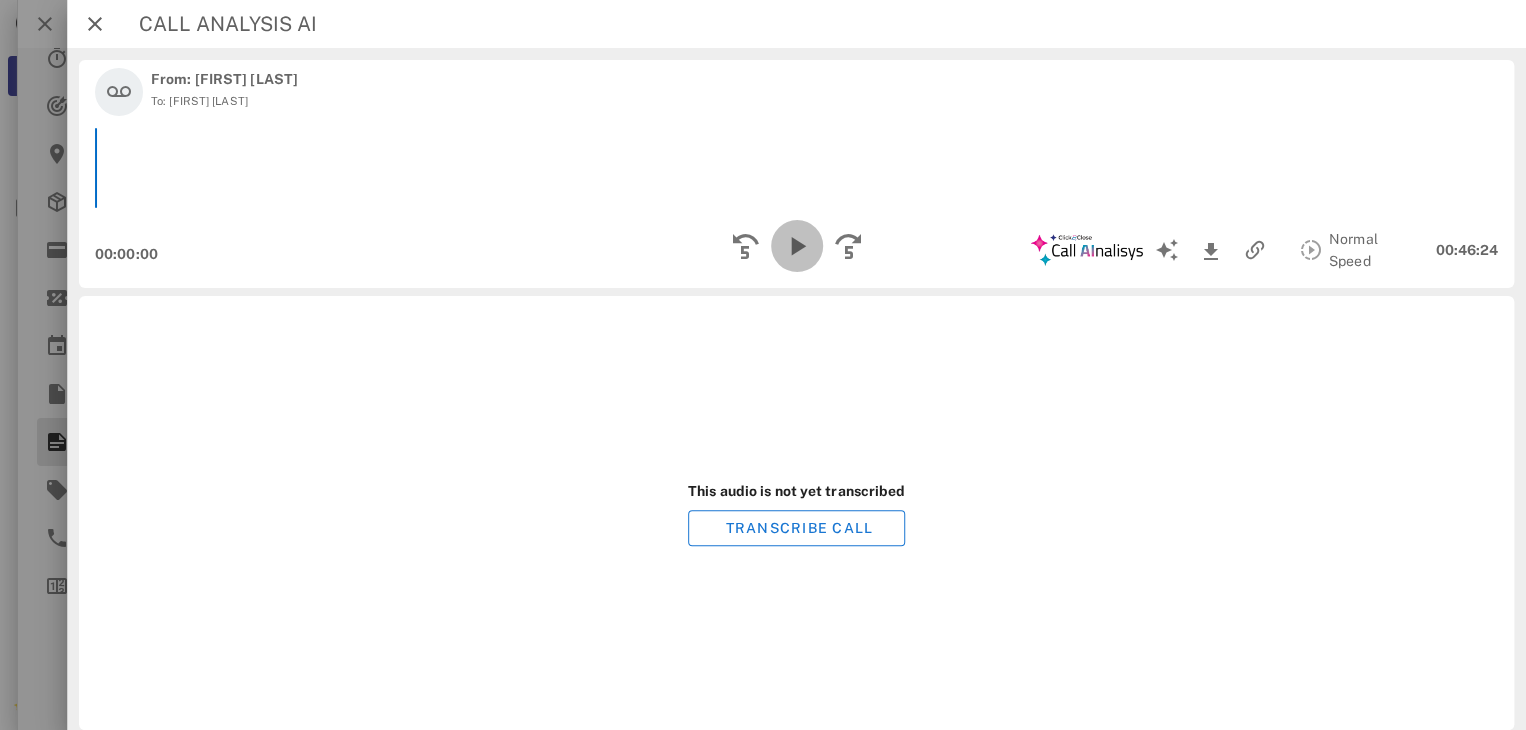 click at bounding box center [796, 246] 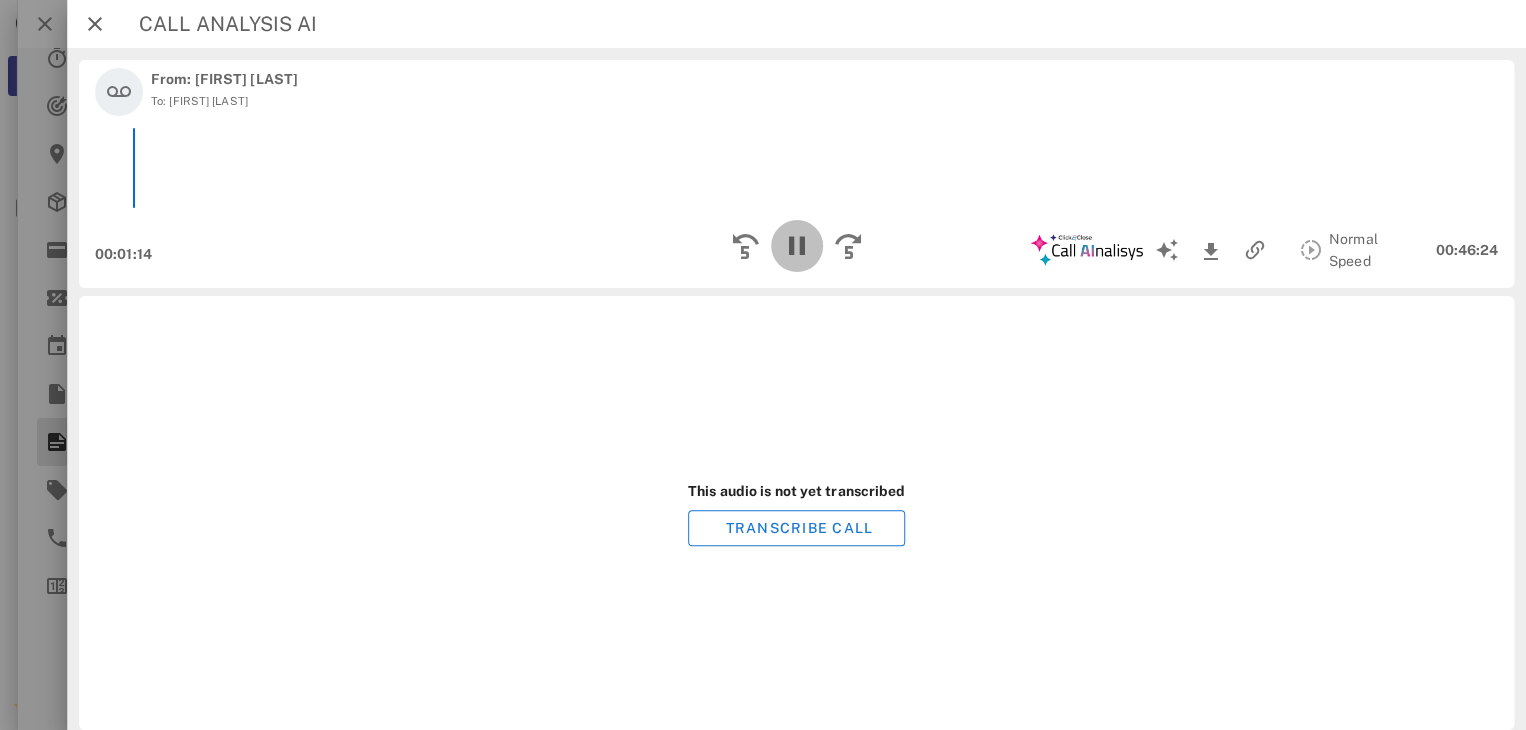 click at bounding box center [796, 246] 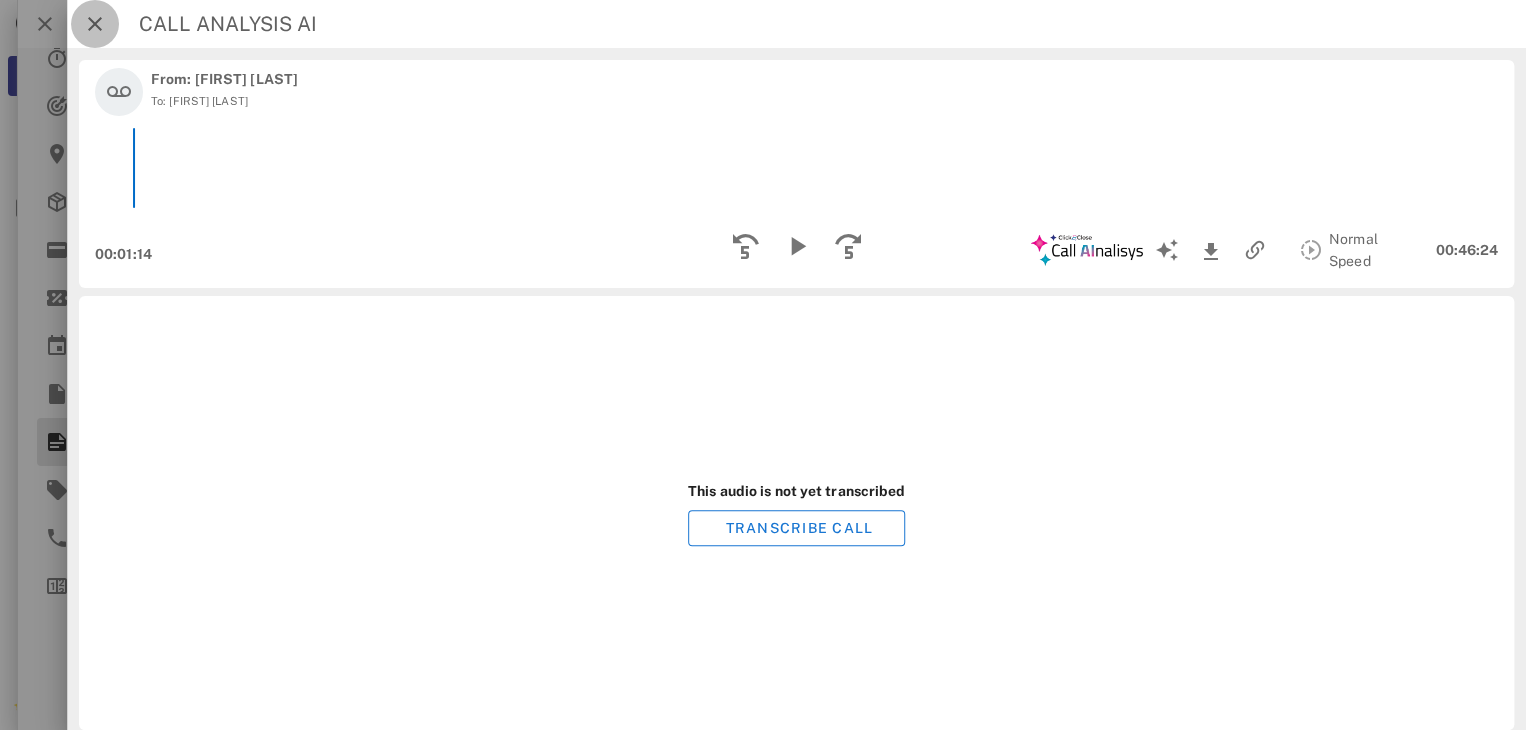click at bounding box center [95, 24] 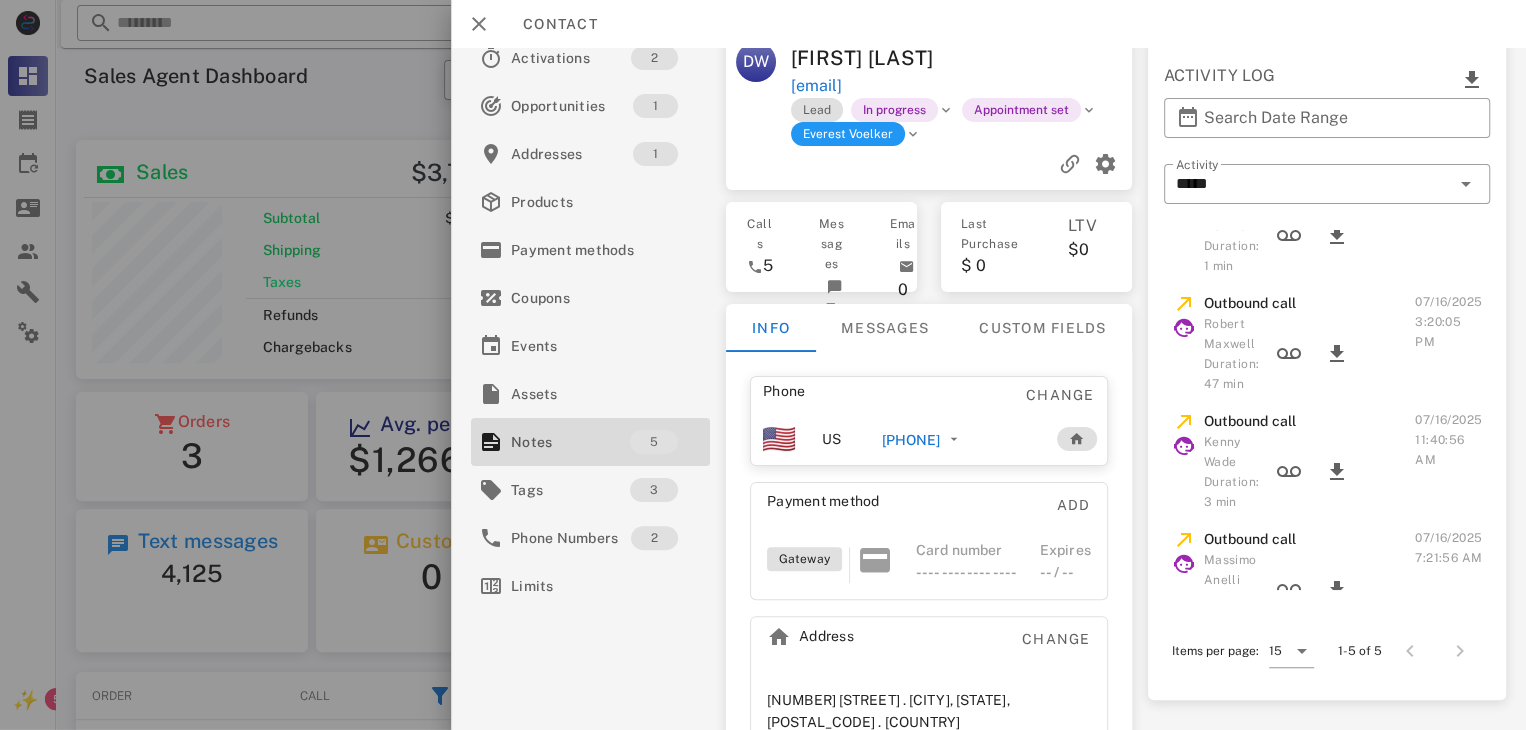 scroll, scrollTop: 63, scrollLeft: 0, axis: vertical 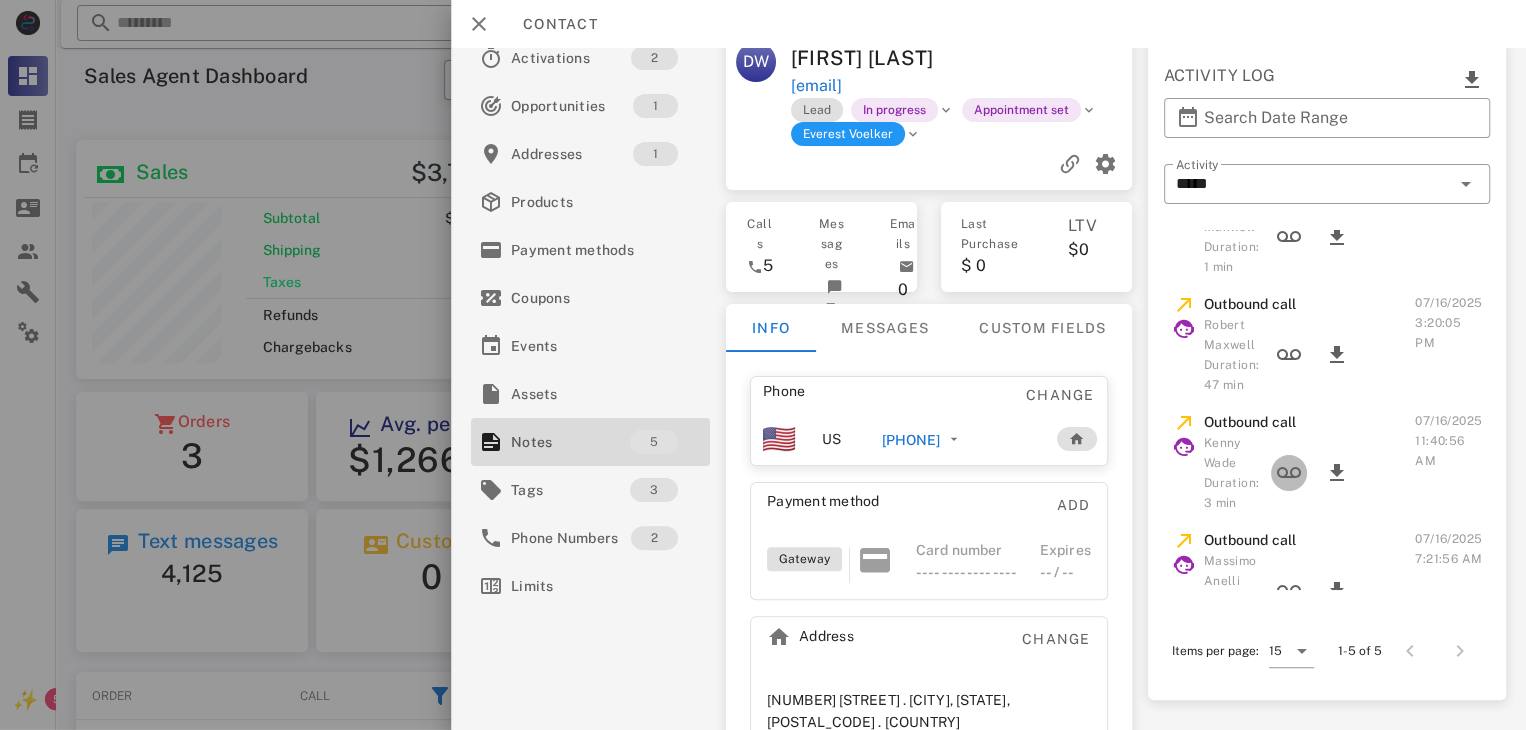 click at bounding box center [1289, 473] 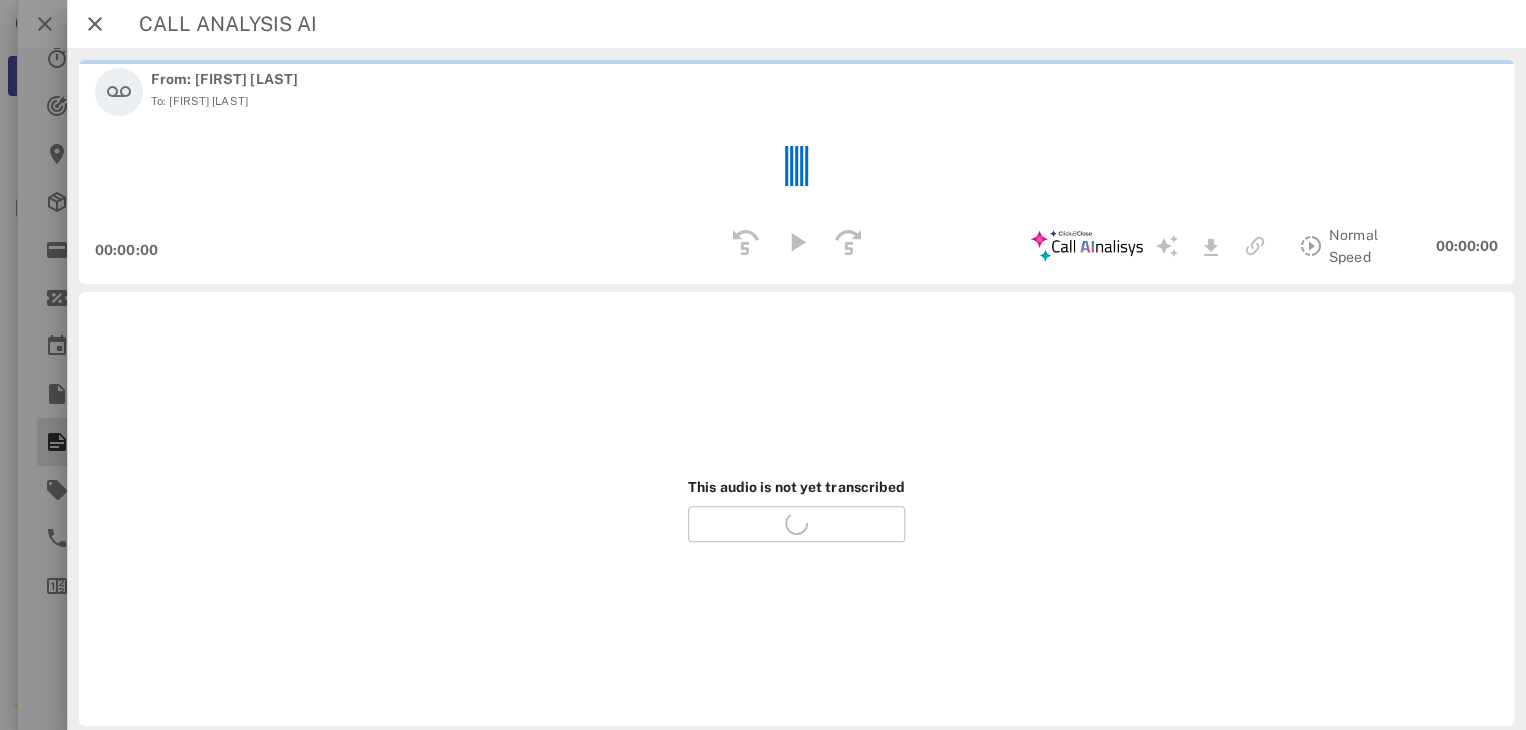scroll, scrollTop: 31, scrollLeft: 0, axis: vertical 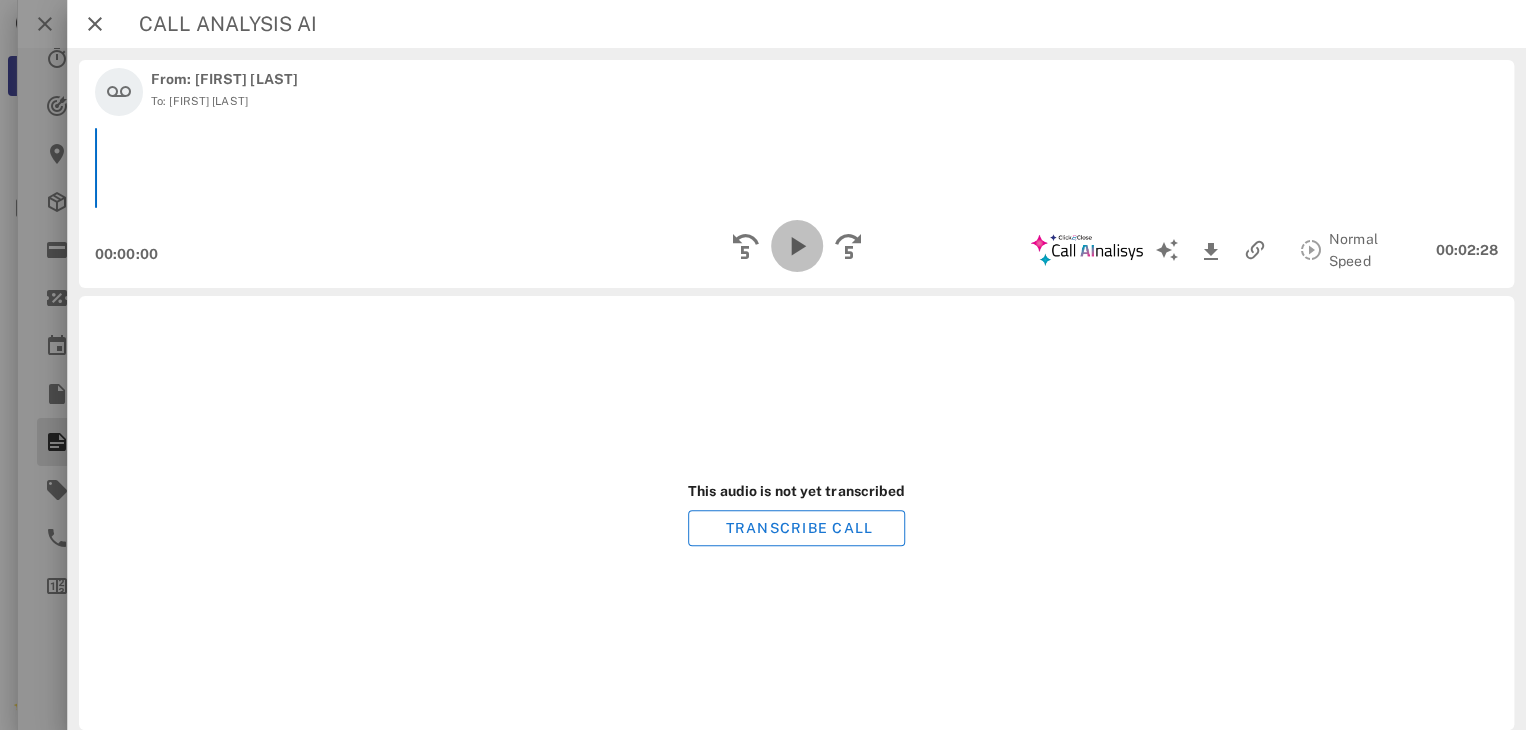 click at bounding box center (796, 246) 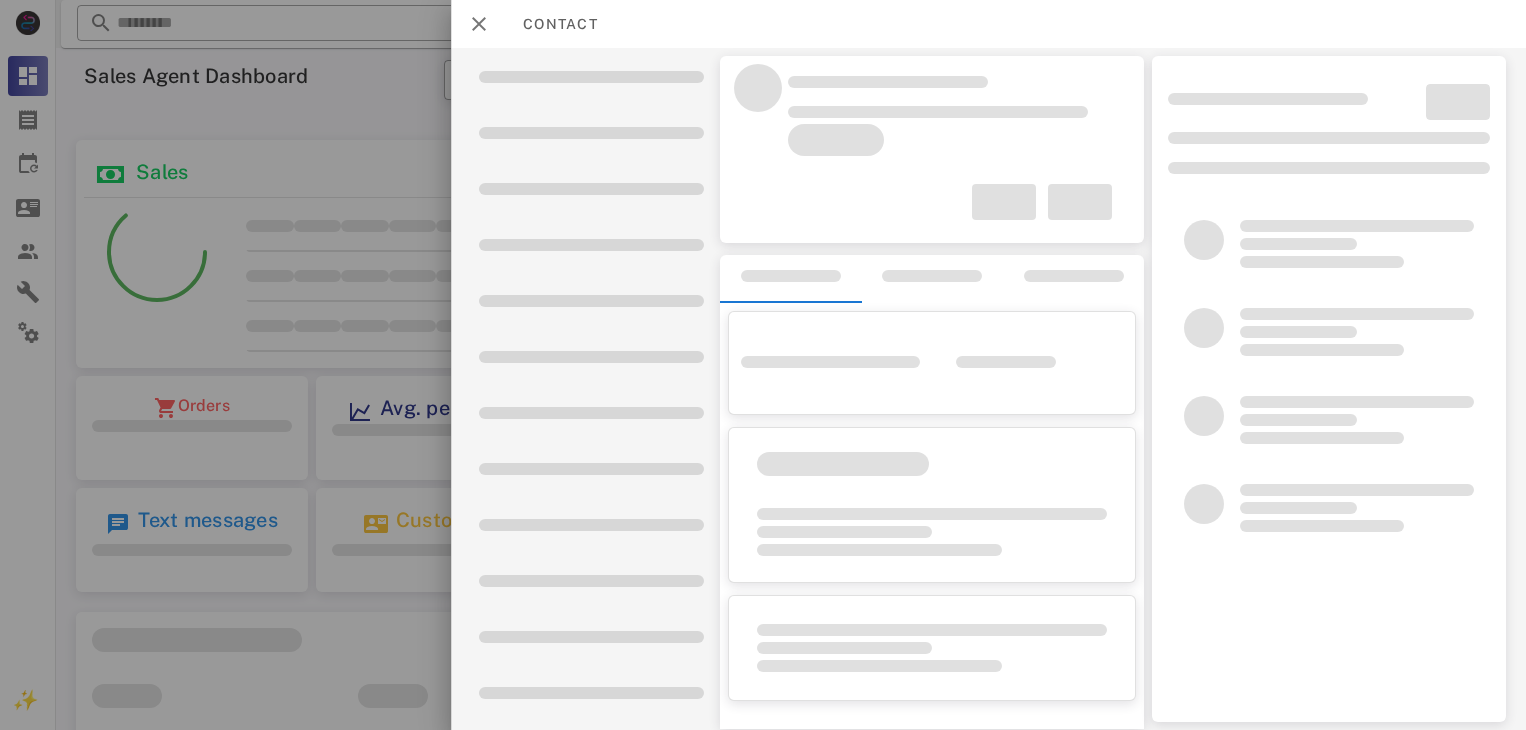 scroll, scrollTop: 0, scrollLeft: 0, axis: both 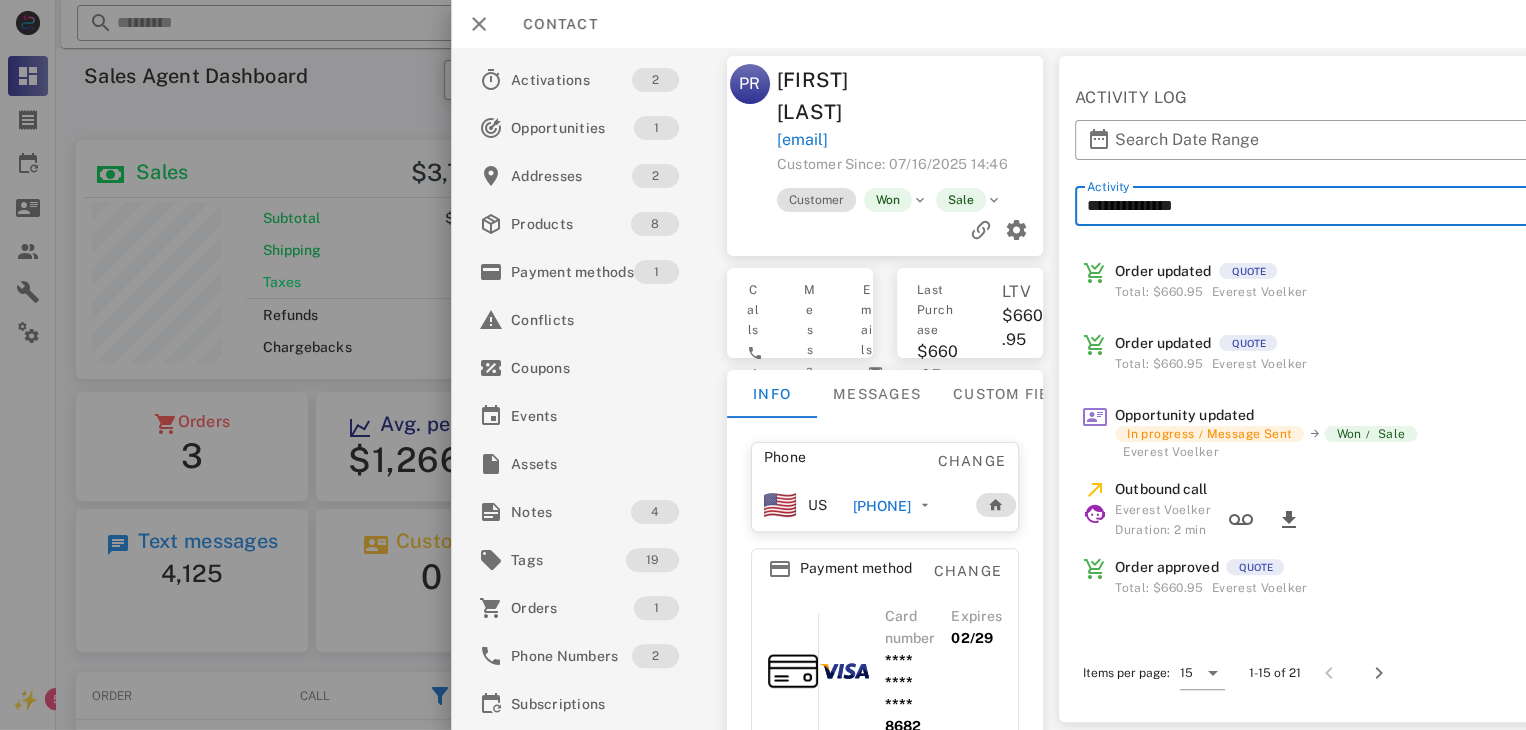 click on "**********" at bounding box center (1370, 206) 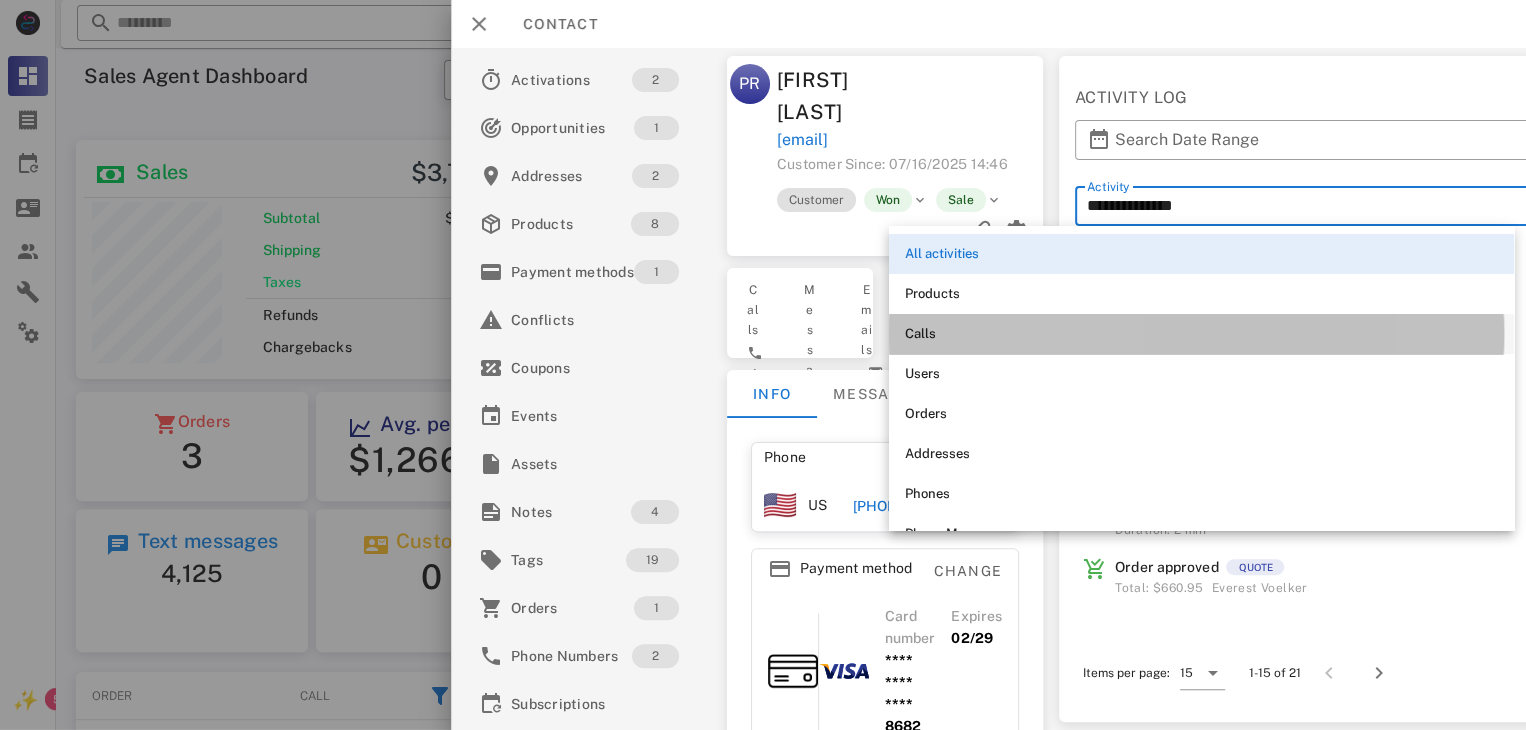 click on "Calls" at bounding box center [1201, 334] 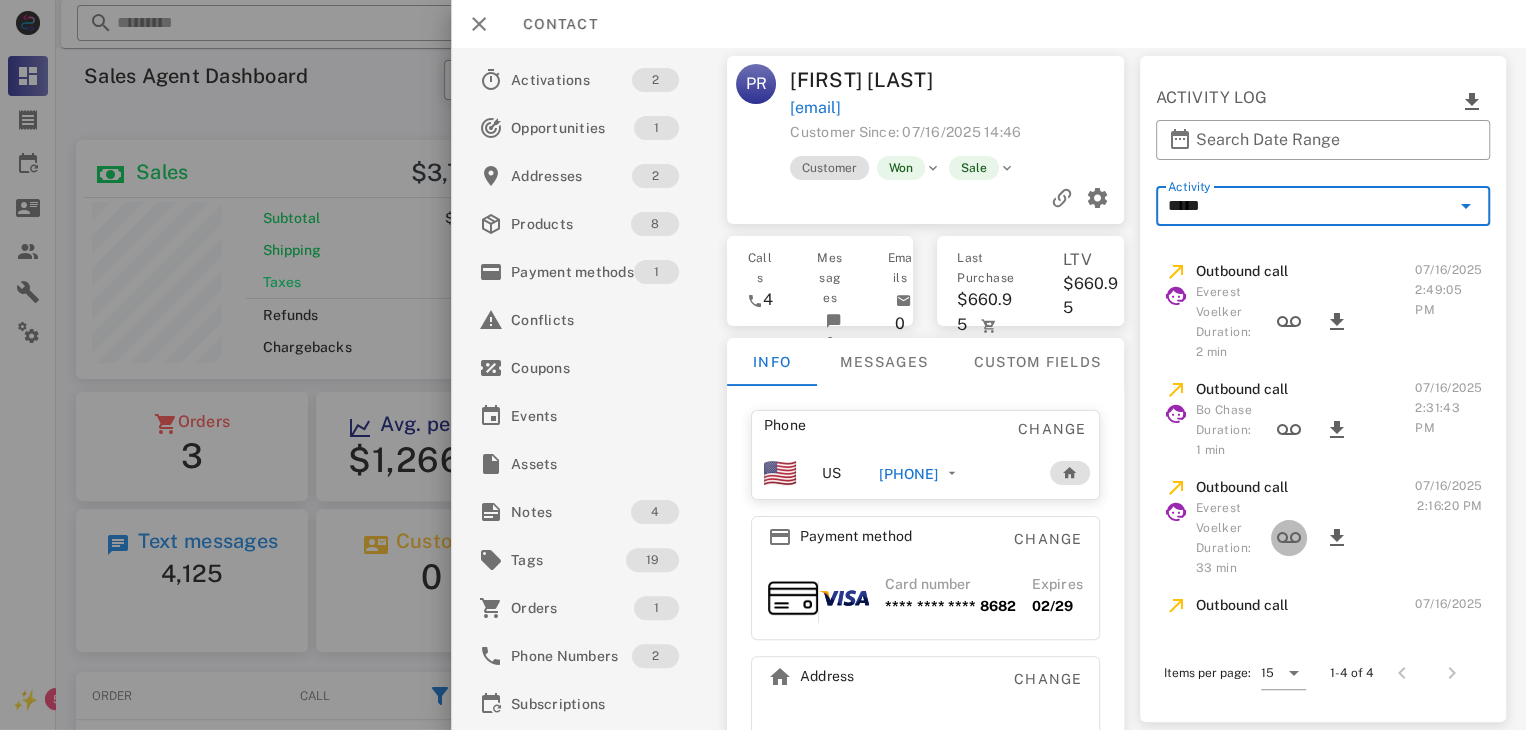 click at bounding box center [1289, 538] 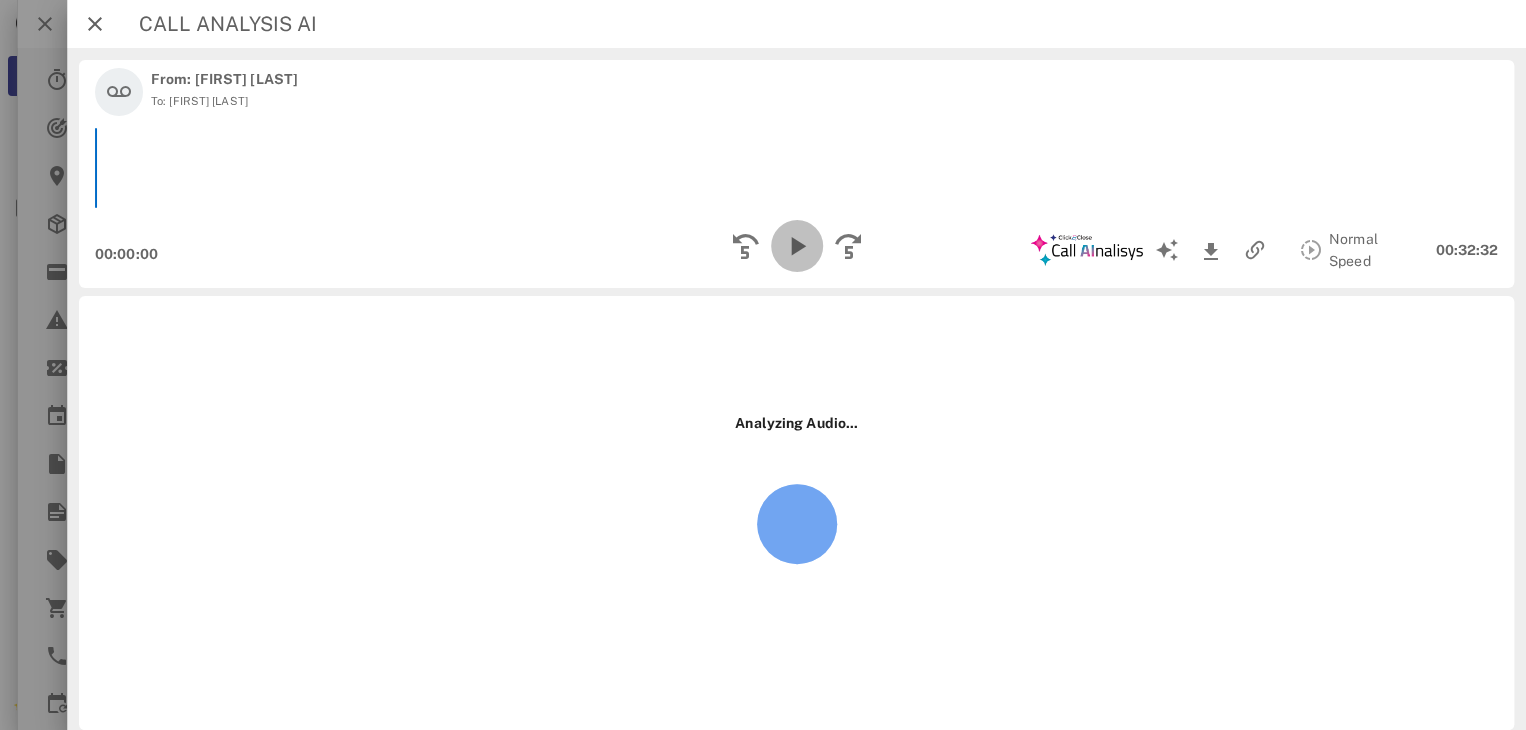 click at bounding box center [796, 246] 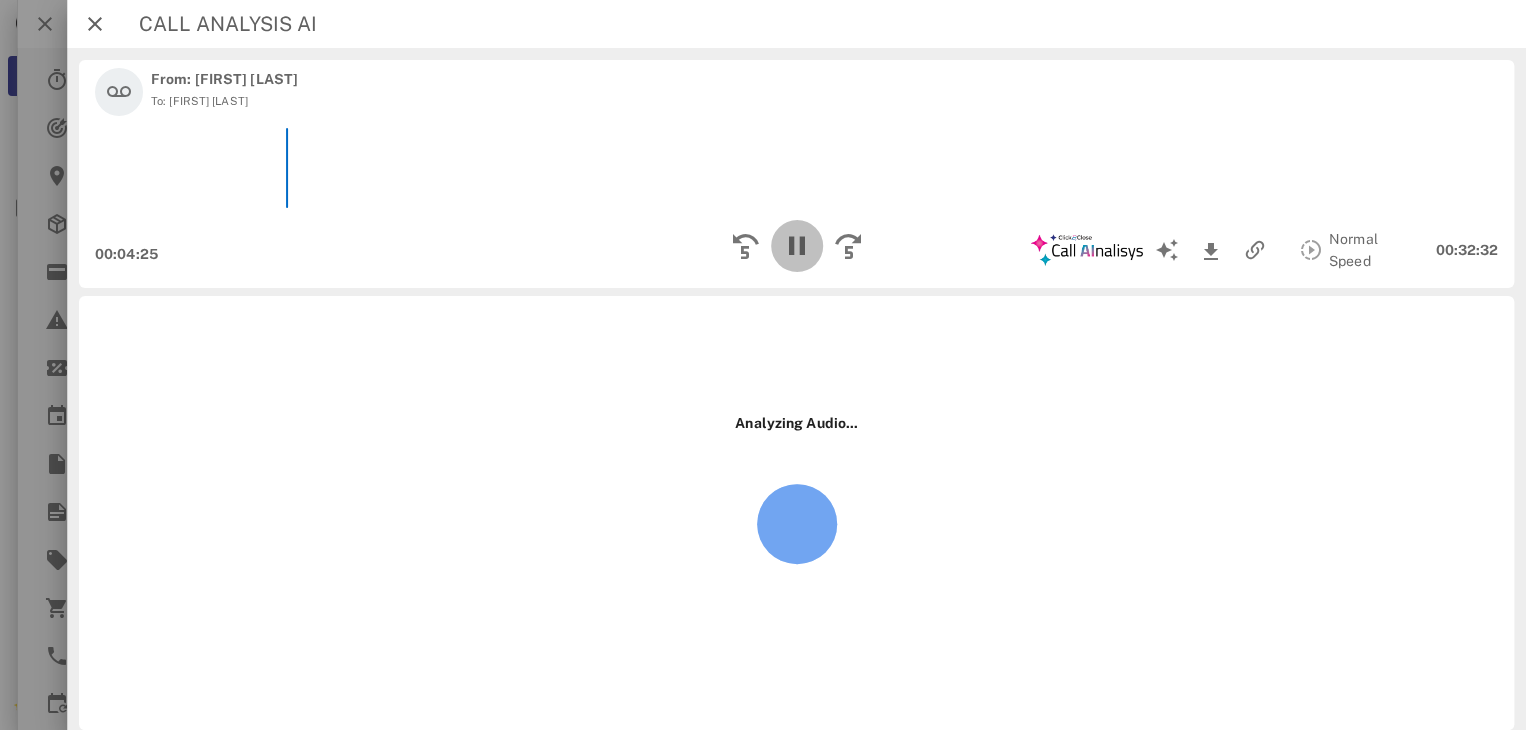 click at bounding box center (796, 246) 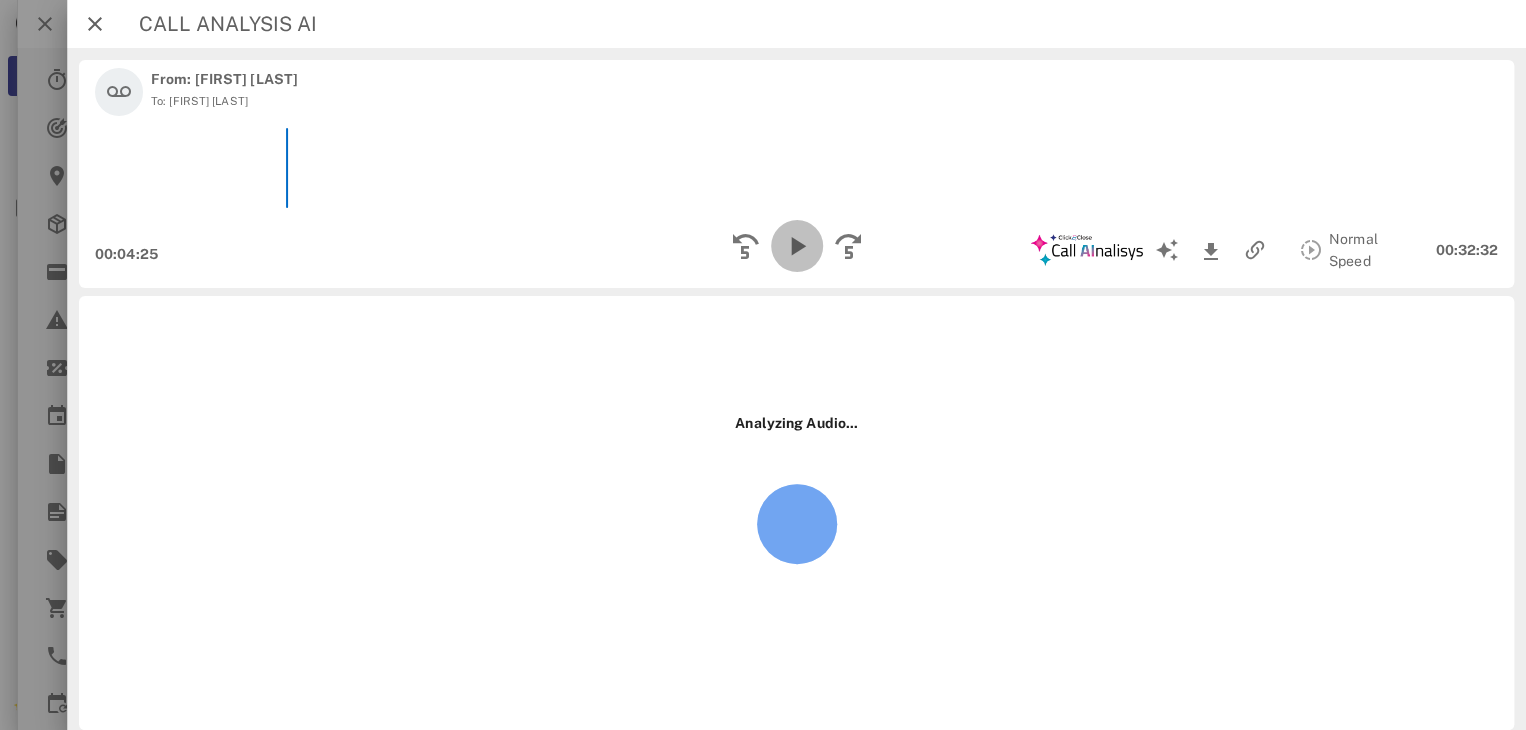 click at bounding box center [796, 246] 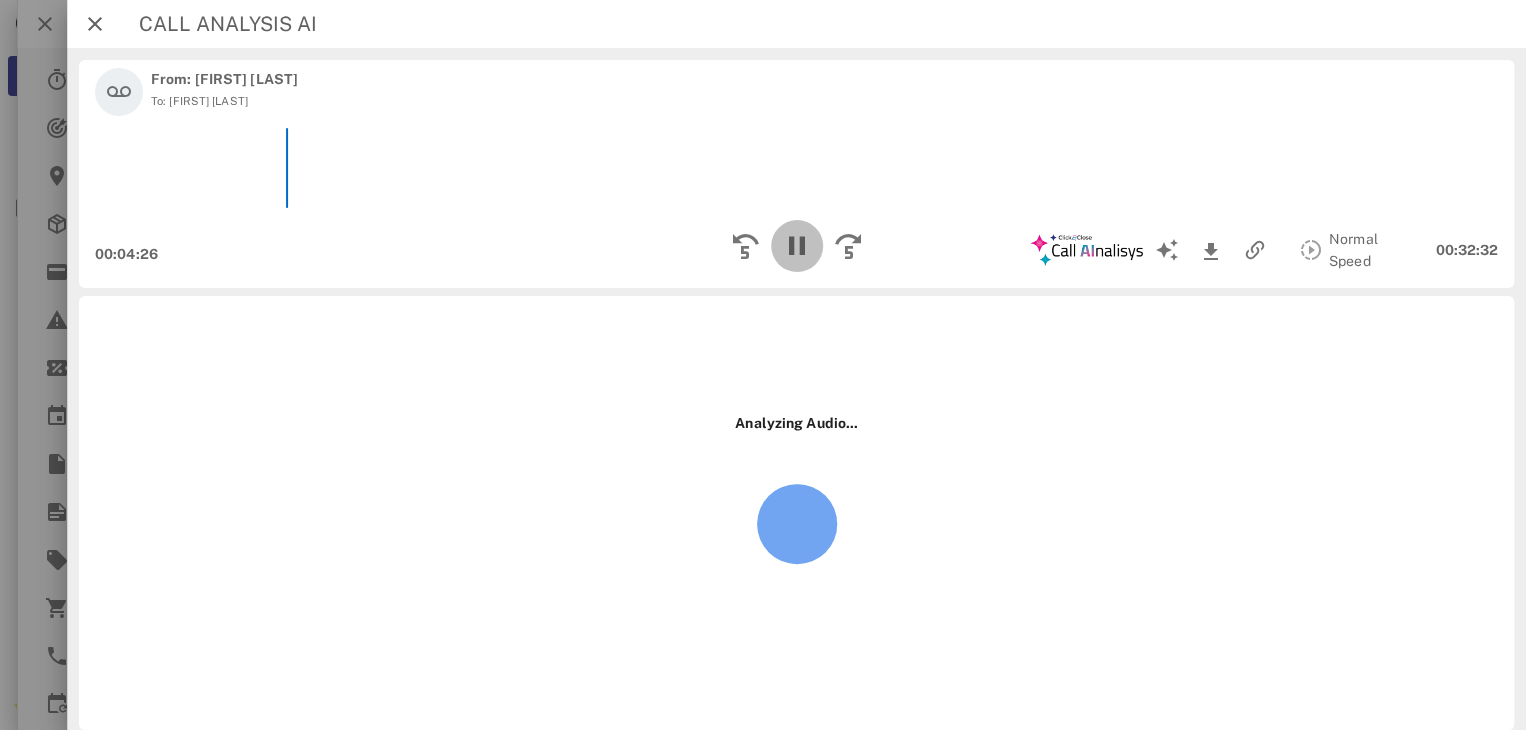 click at bounding box center [796, 246] 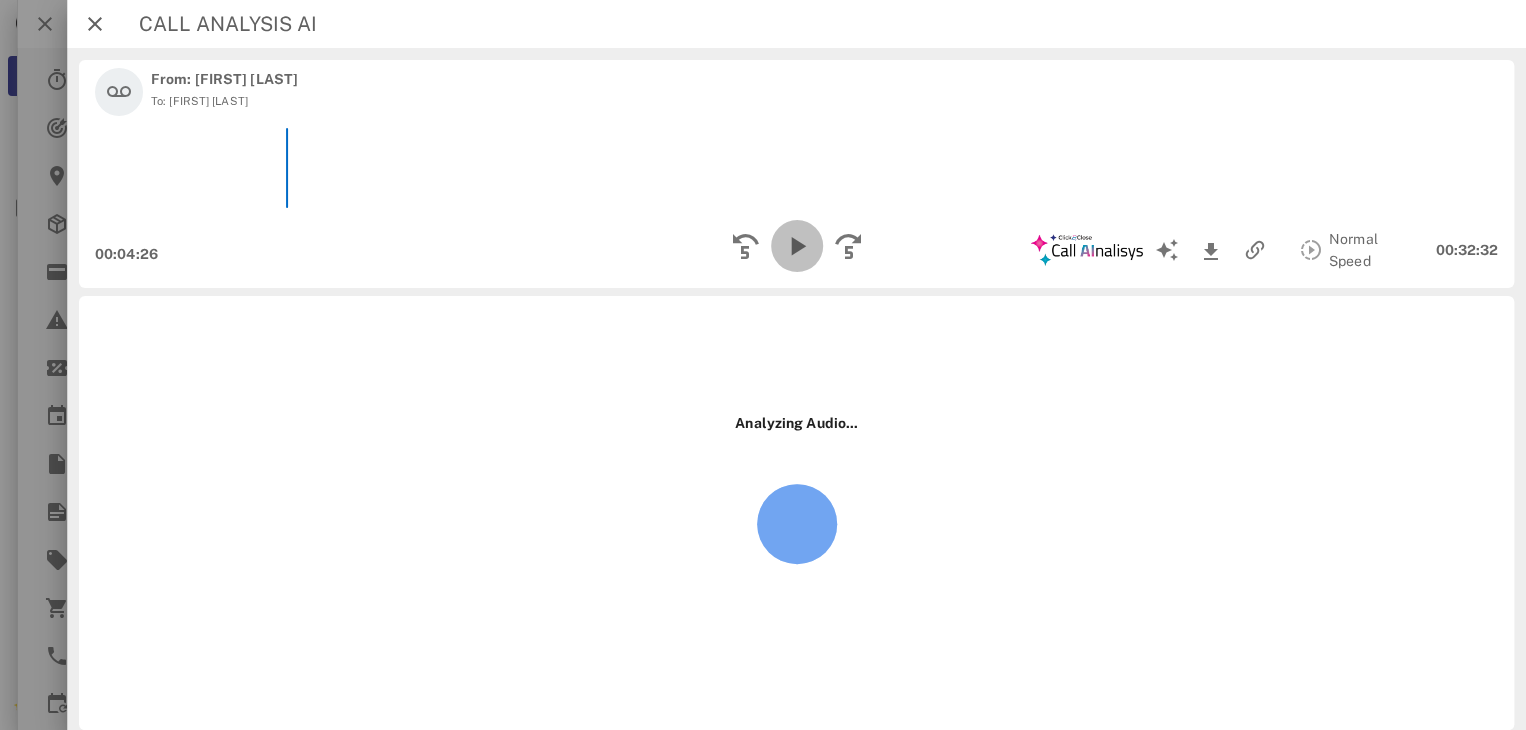 click at bounding box center [796, 246] 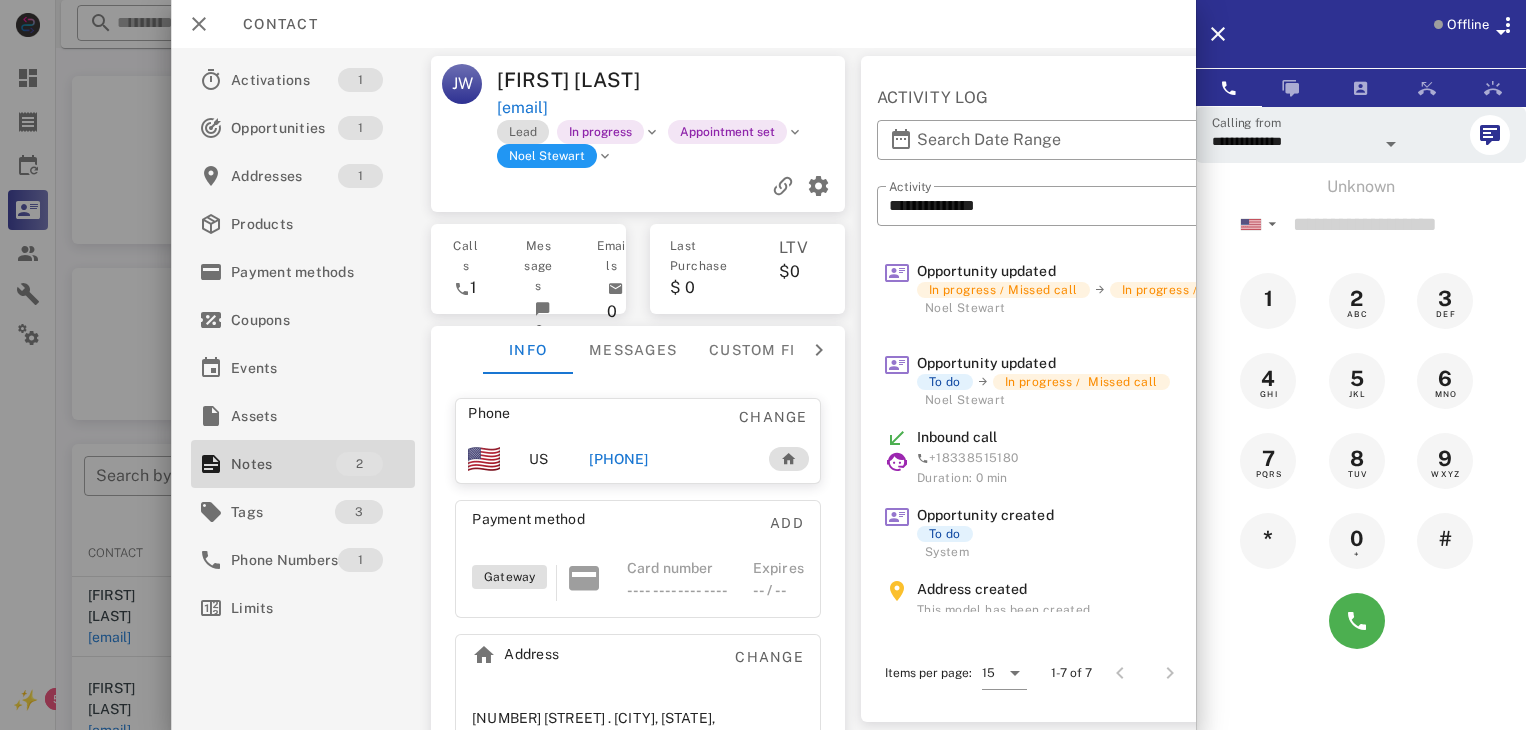 scroll, scrollTop: 341, scrollLeft: 0, axis: vertical 